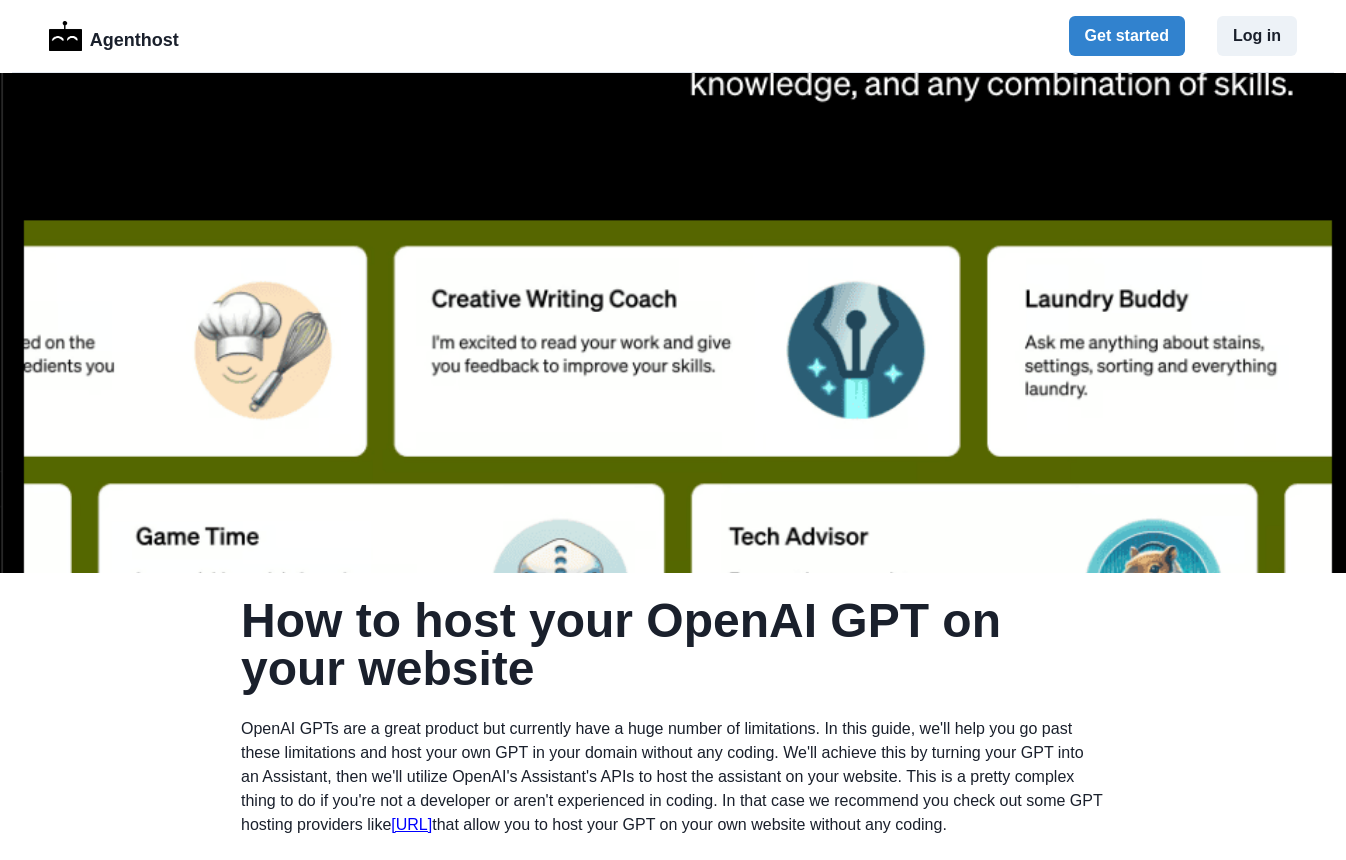 scroll, scrollTop: 401, scrollLeft: 0, axis: vertical 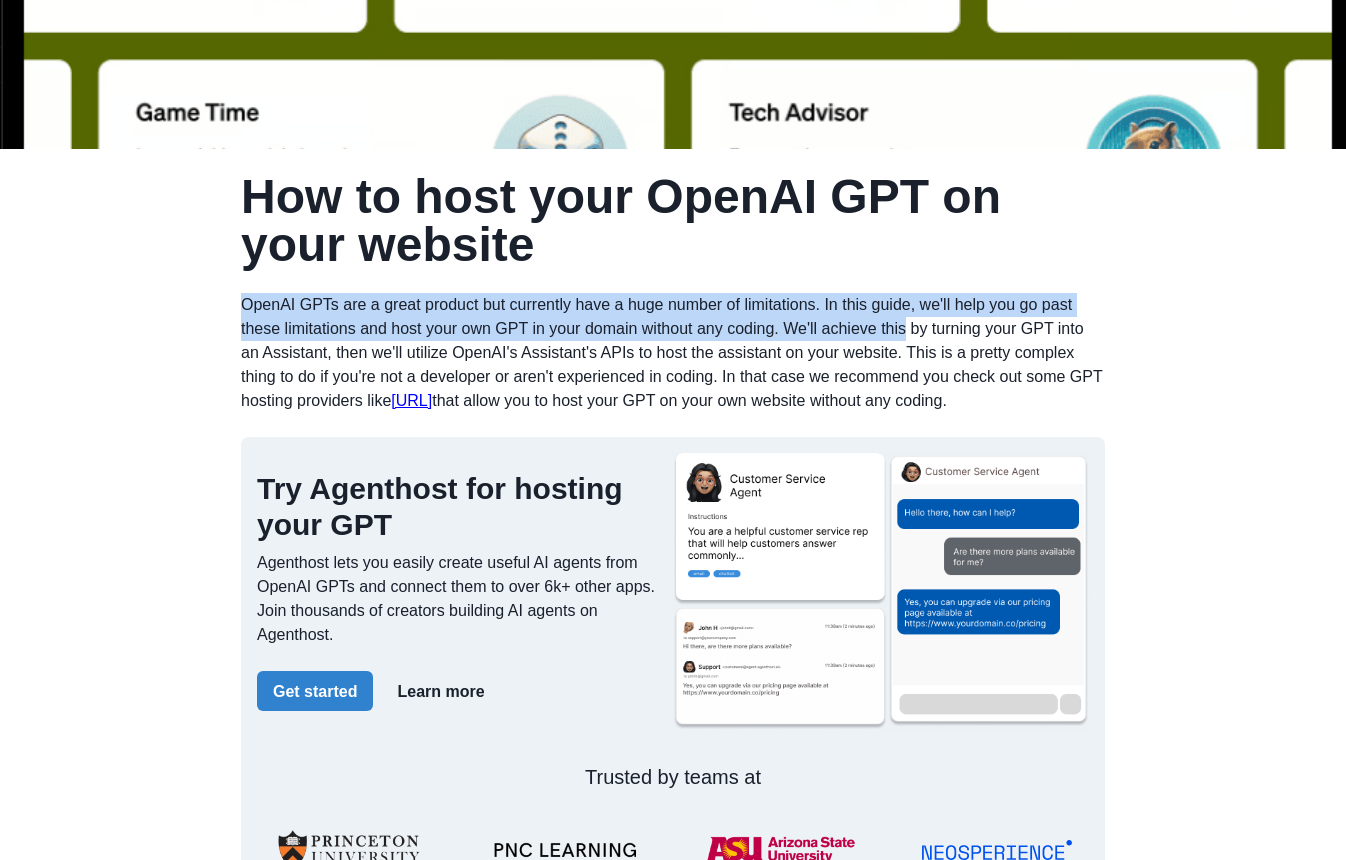 drag, startPoint x: 247, startPoint y: 301, endPoint x: 919, endPoint y: 319, distance: 672.241 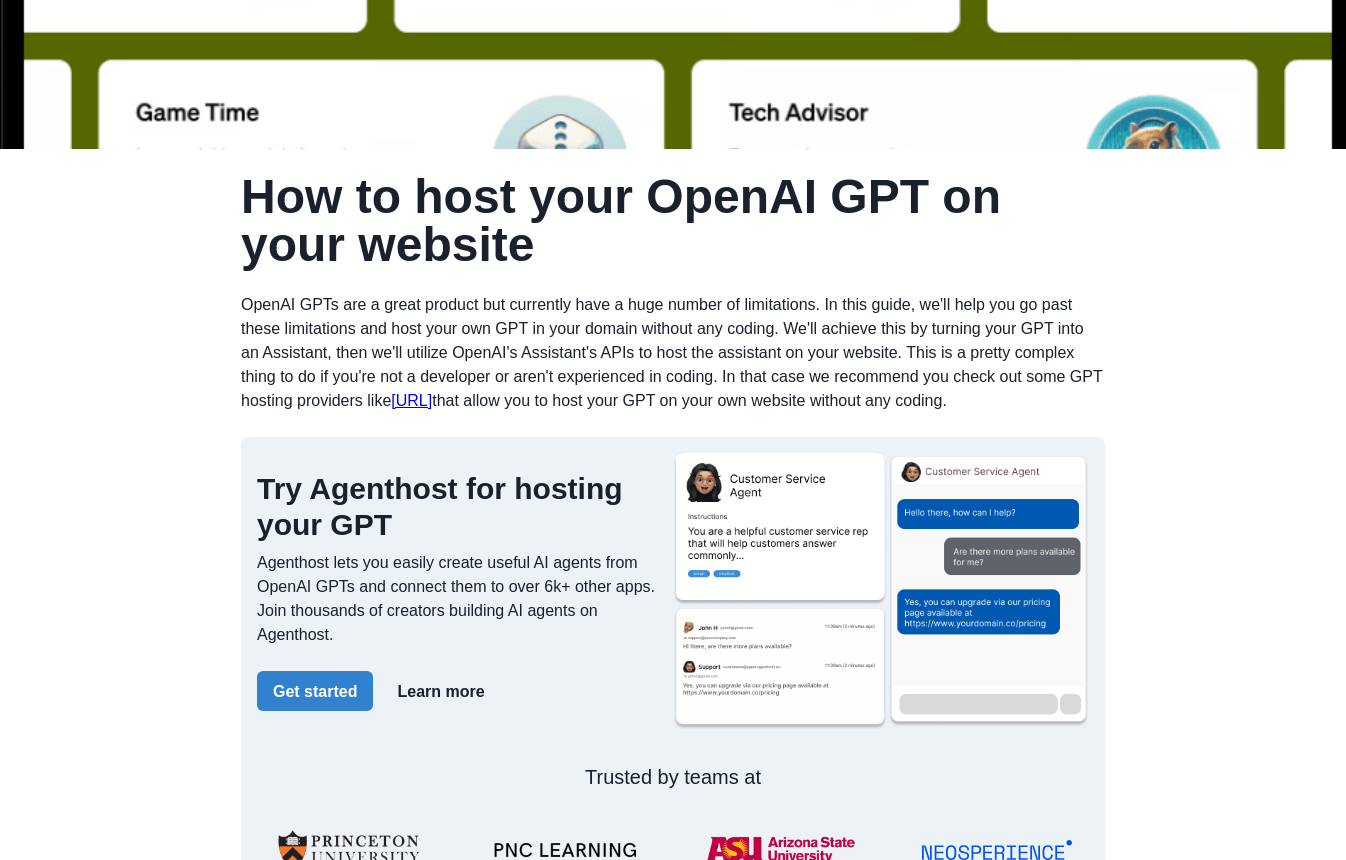 click on "OpenAI GPTs are a great product but currently have a huge number of limitations. In this guide, we'll help you go past these limitations and host your own GPT in your domain without any coding. We'll achieve this by turning your GPT into an Assistant, then we'll utilize OpenAI's Assistant's APIs to host the assistant on your website. This is a pretty complex thing to do if you're not a developer or aren't experienced in coding. In that case we recommend you check out some GPT hosting providers like  Agenthost.ai  that allow you to host your GPT on your own website without any coding." at bounding box center [673, 353] 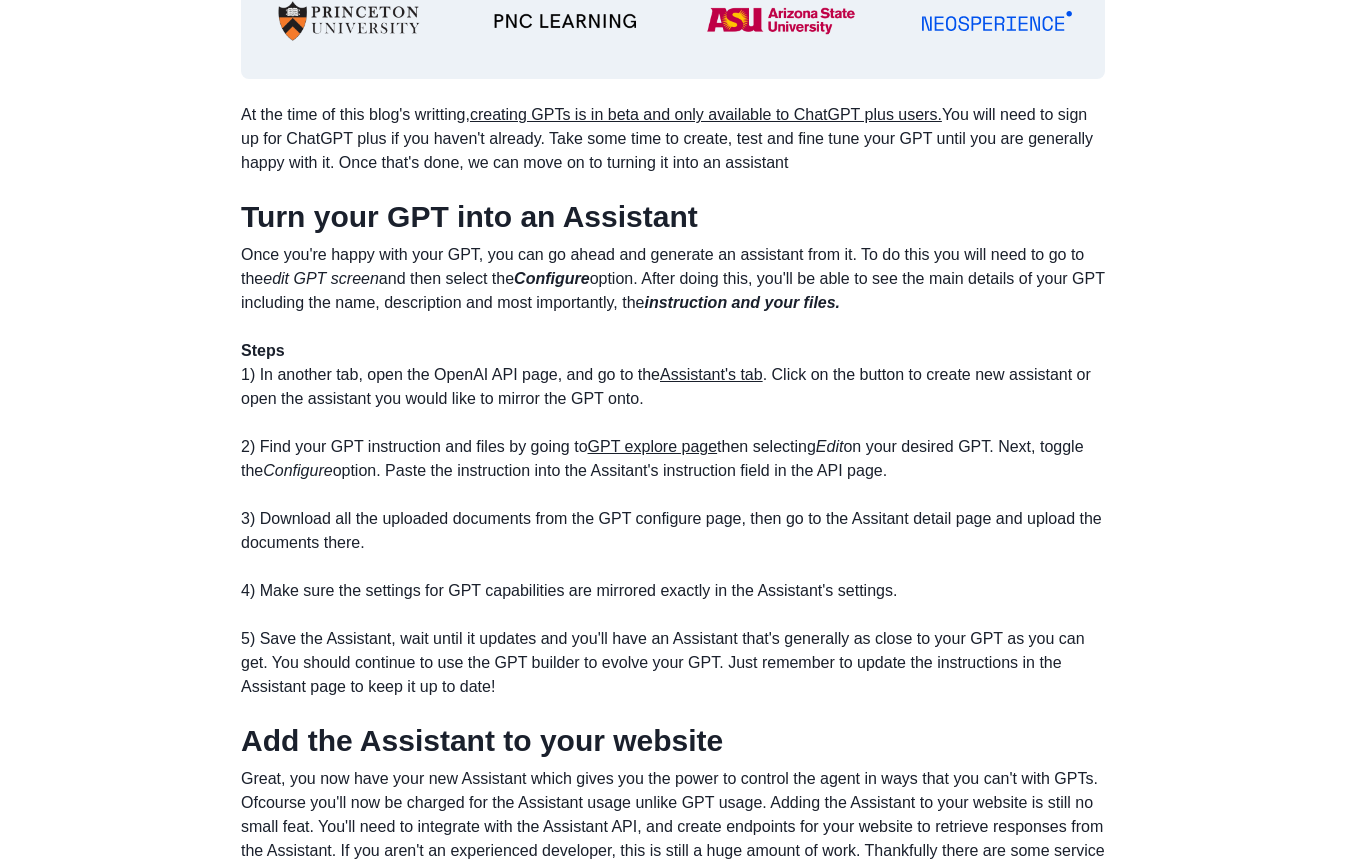 scroll, scrollTop: 1292, scrollLeft: 0, axis: vertical 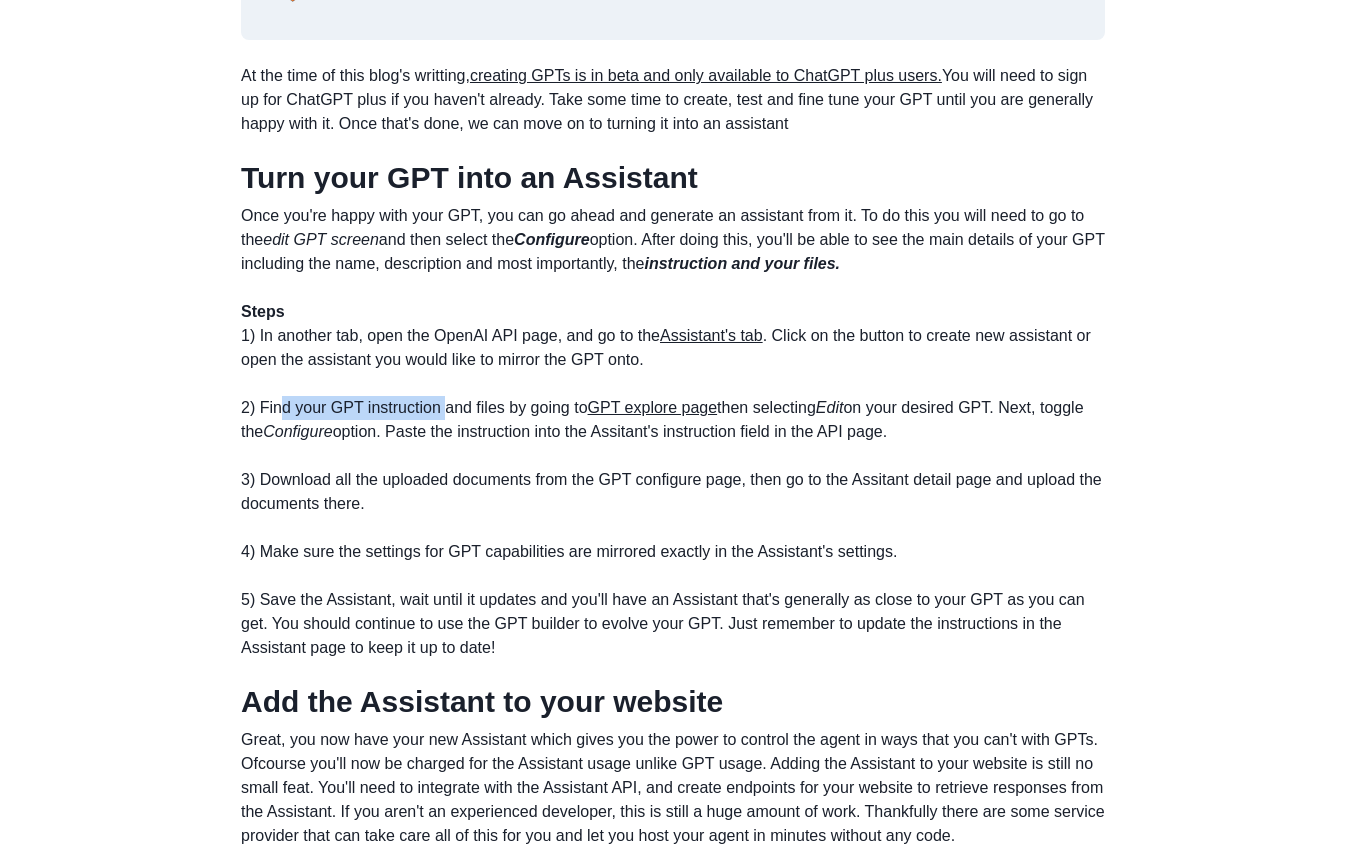 drag, startPoint x: 286, startPoint y: 415, endPoint x: 450, endPoint y: 416, distance: 164.00305 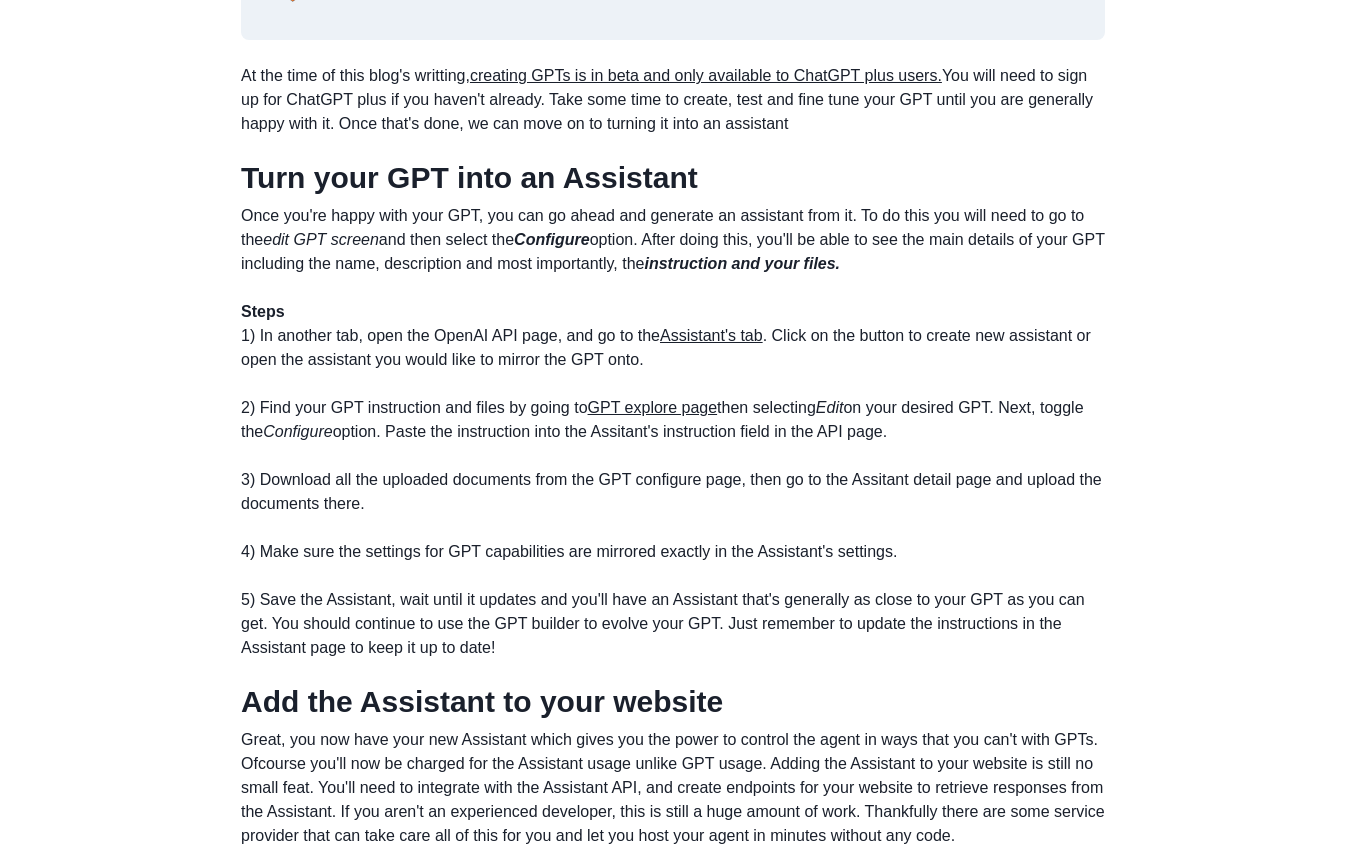 click on "Once you're happy with your GPT, you can go ahead and generate an assistant from it. To do this you will need to go to the  edit GPT screen  and then select the  Configure  option. After doing this, you'll be able to see the main details of your GPT including the name, description and most importantly, the  instruction and your files. Steps 1) In another tab, open the OpenAI API page, and go to the  Assistant's tab . Click on the button to create new assistant or open the assistant you would like to mirror the GPT onto.  2) Find your GPT instruction and files by going to  GPT explore page  then selecting  Edit  on your desired GPT. Next, toggle the  Configure  option. Paste the instruction into the Assitant's instruction field in the API page.  3) Download all the uploaded documents from the GPT configure page, then go to the Assitant detail page and upload the documents there. 4) Make sure the settings for GPT capabilities are mirrored exactly in the Assistant's settings." at bounding box center (673, 432) 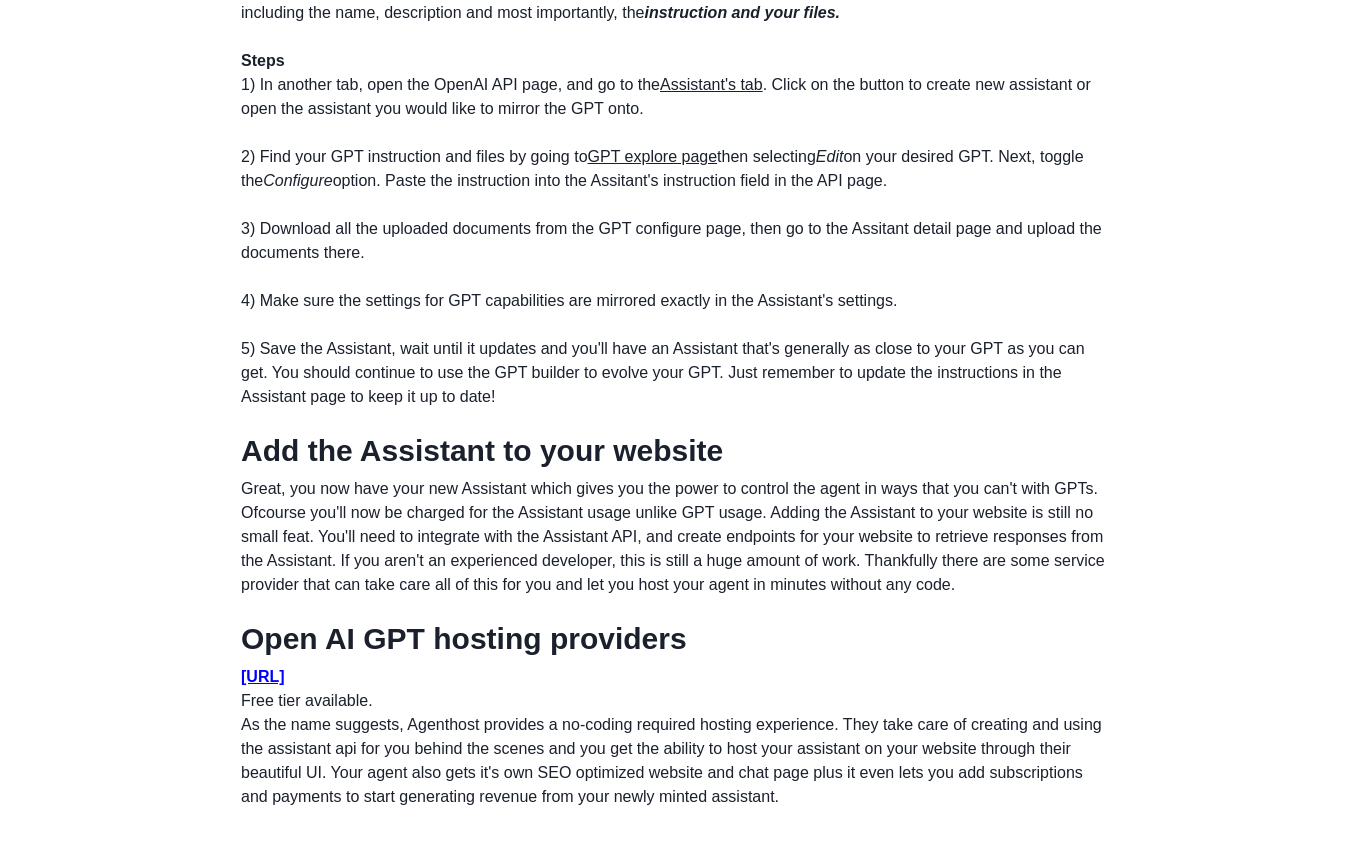 scroll, scrollTop: 1723, scrollLeft: 0, axis: vertical 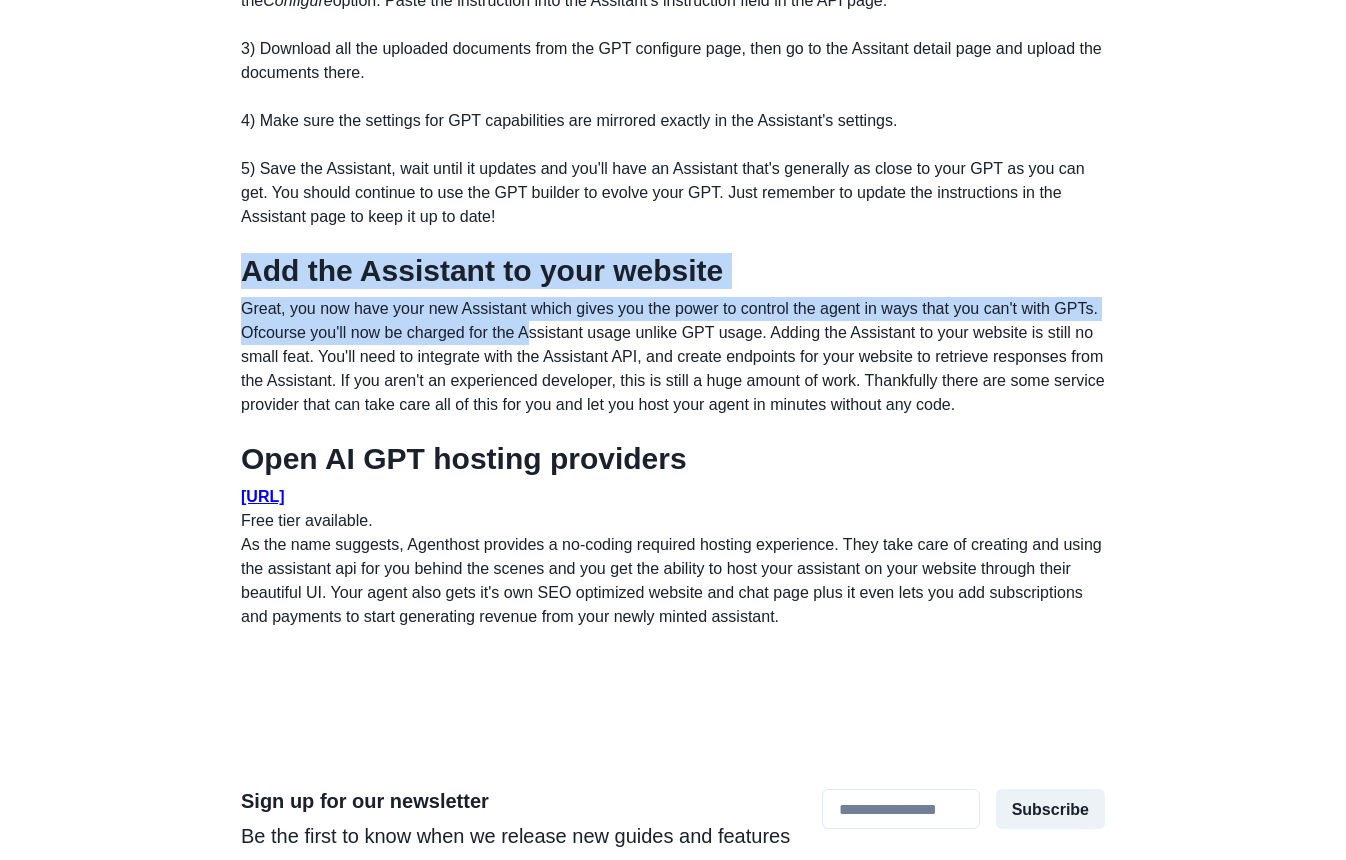 drag, startPoint x: 249, startPoint y: 279, endPoint x: 588, endPoint y: 328, distance: 342.52298 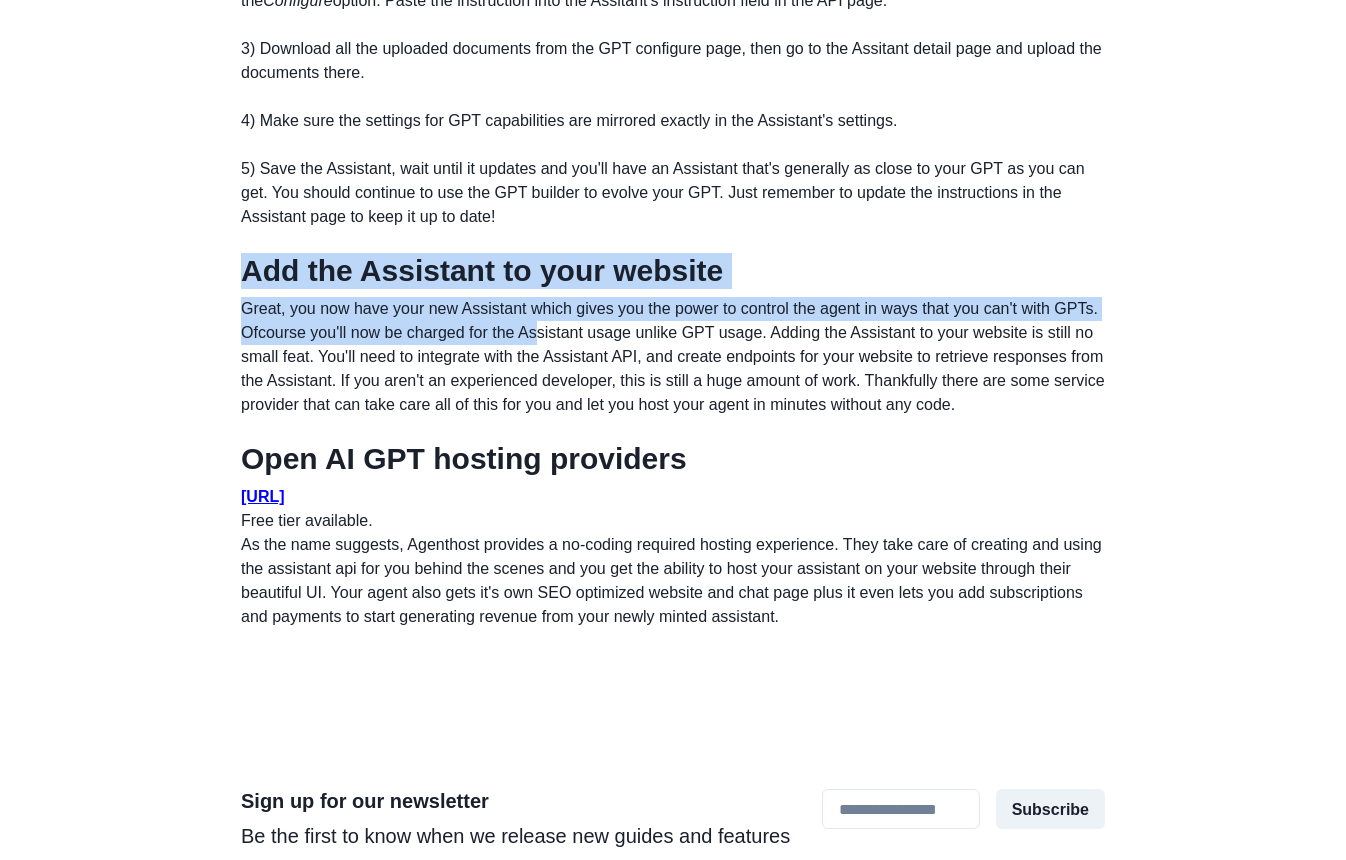 click on "Great, you now have your new Assistant which gives you the power to control the agent in ways that you can't with GPTs. Ofcourse you'll now be charged for the Assistant usage unlike GPT usage. Adding the Assistant to your website is still no small feat. You'll need to integrate with the Assistant API, and create endpoints for your website to retrieve responses from the Assistant. If you aren't an experienced developer, this is still a huge amount of work. Thankfully there are some service provider that can take care all of this for you and let you host your agent in minutes without any code." at bounding box center [673, 357] 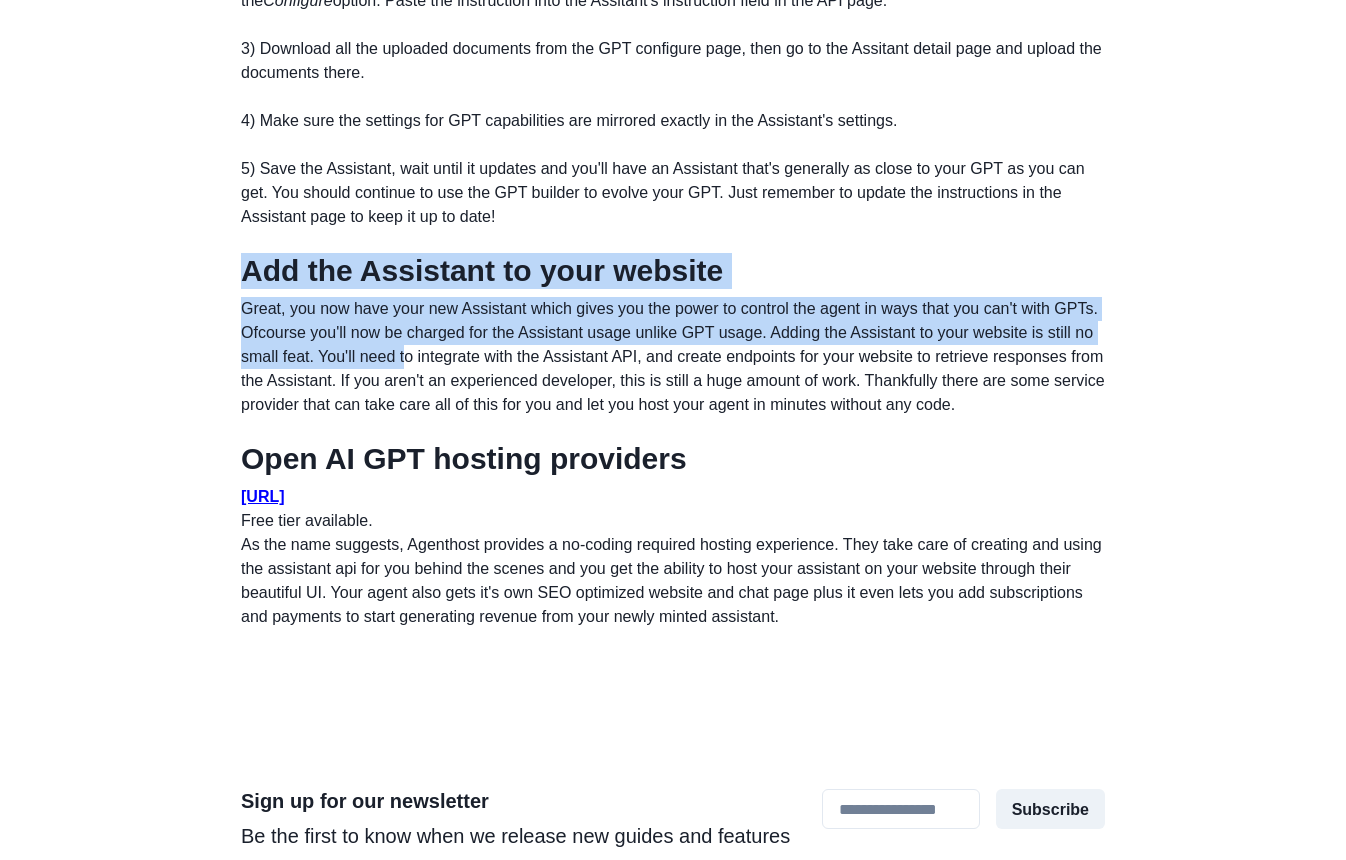 drag, startPoint x: 240, startPoint y: 270, endPoint x: 475, endPoint y: 357, distance: 250.58731 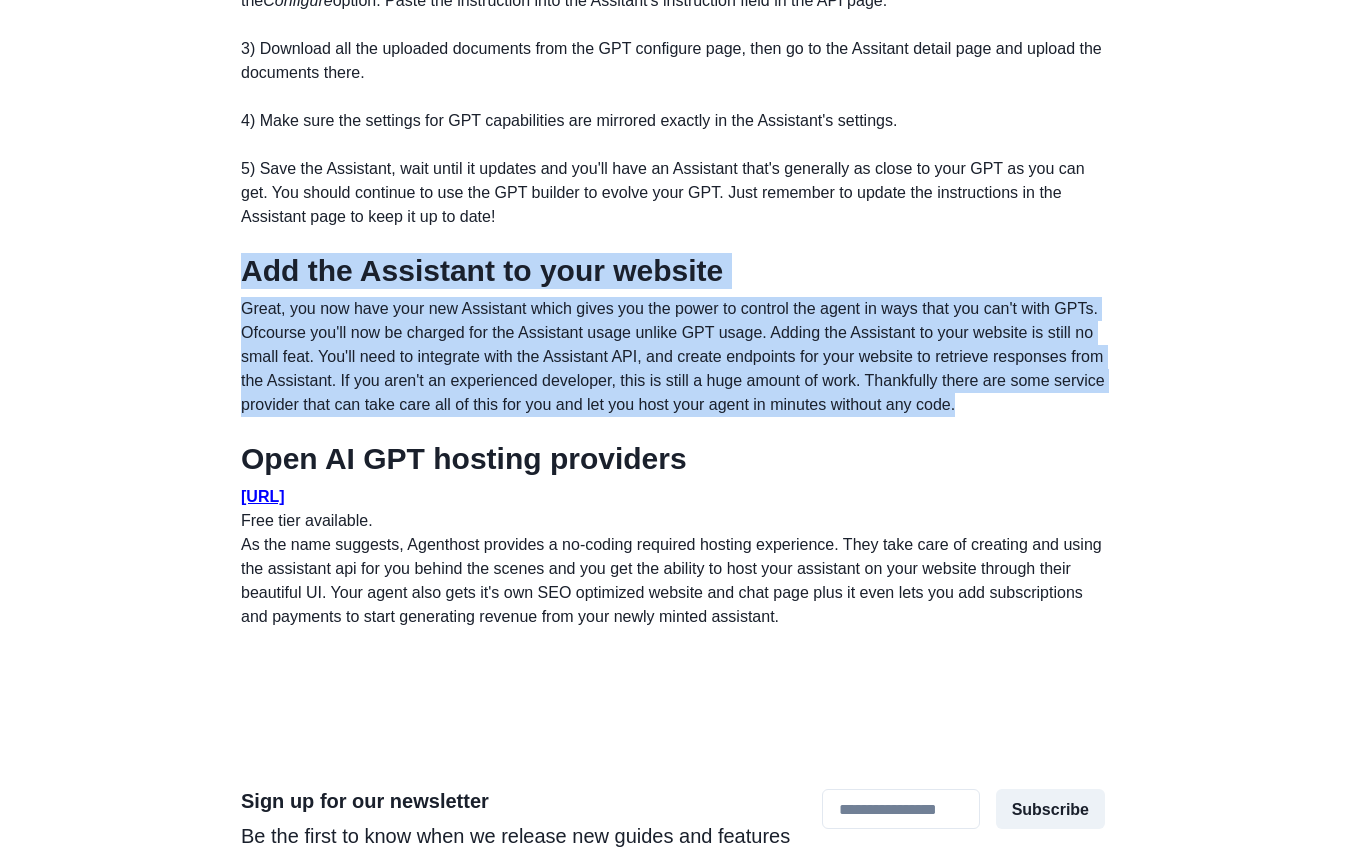 drag, startPoint x: 397, startPoint y: 424, endPoint x: 245, endPoint y: 271, distance: 215.66873 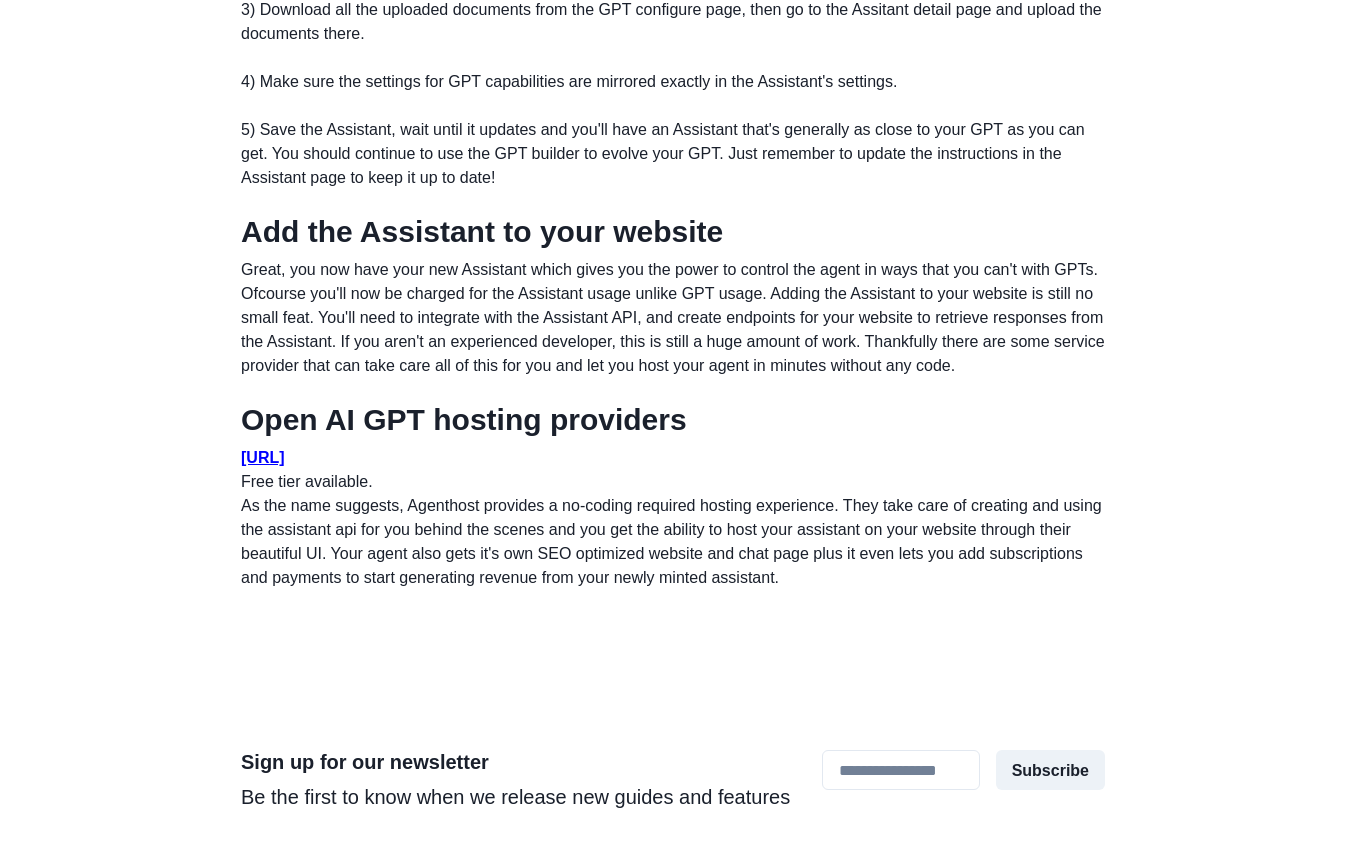 scroll, scrollTop: 1953, scrollLeft: 0, axis: vertical 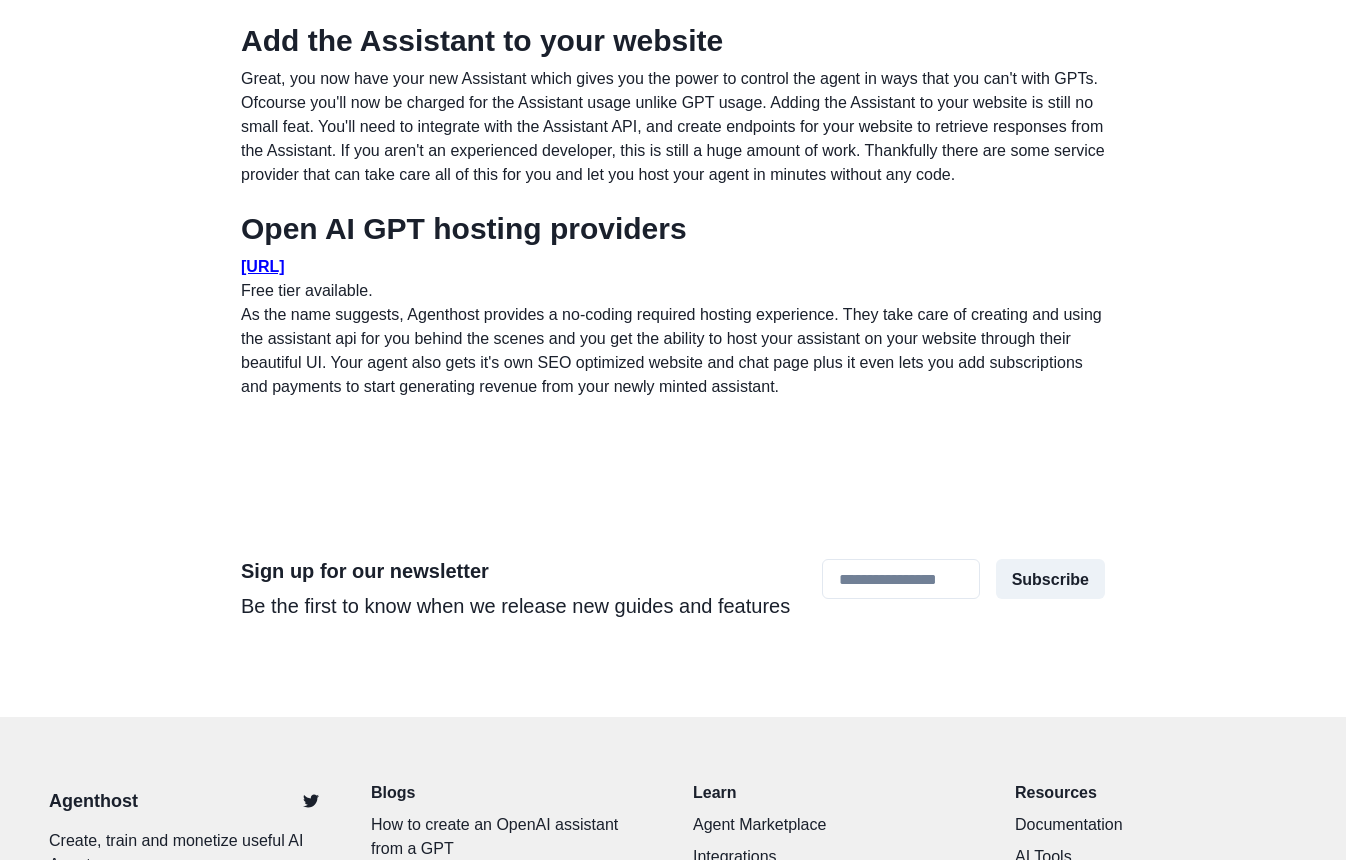 click on "AgentHost.ai Free tier available. As the name suggests, Agenthost provides a no-coding required hosting experience. They take care of creating and using the assistant api for you behind the scenes and you get the ability to host your assistant on your website through their beautiful UI. Your agent also gets it's own SEO optimized website and chat page plus it even lets you add subscriptions and payments to start generating revenue from your newly minted assistant." at bounding box center [673, 327] 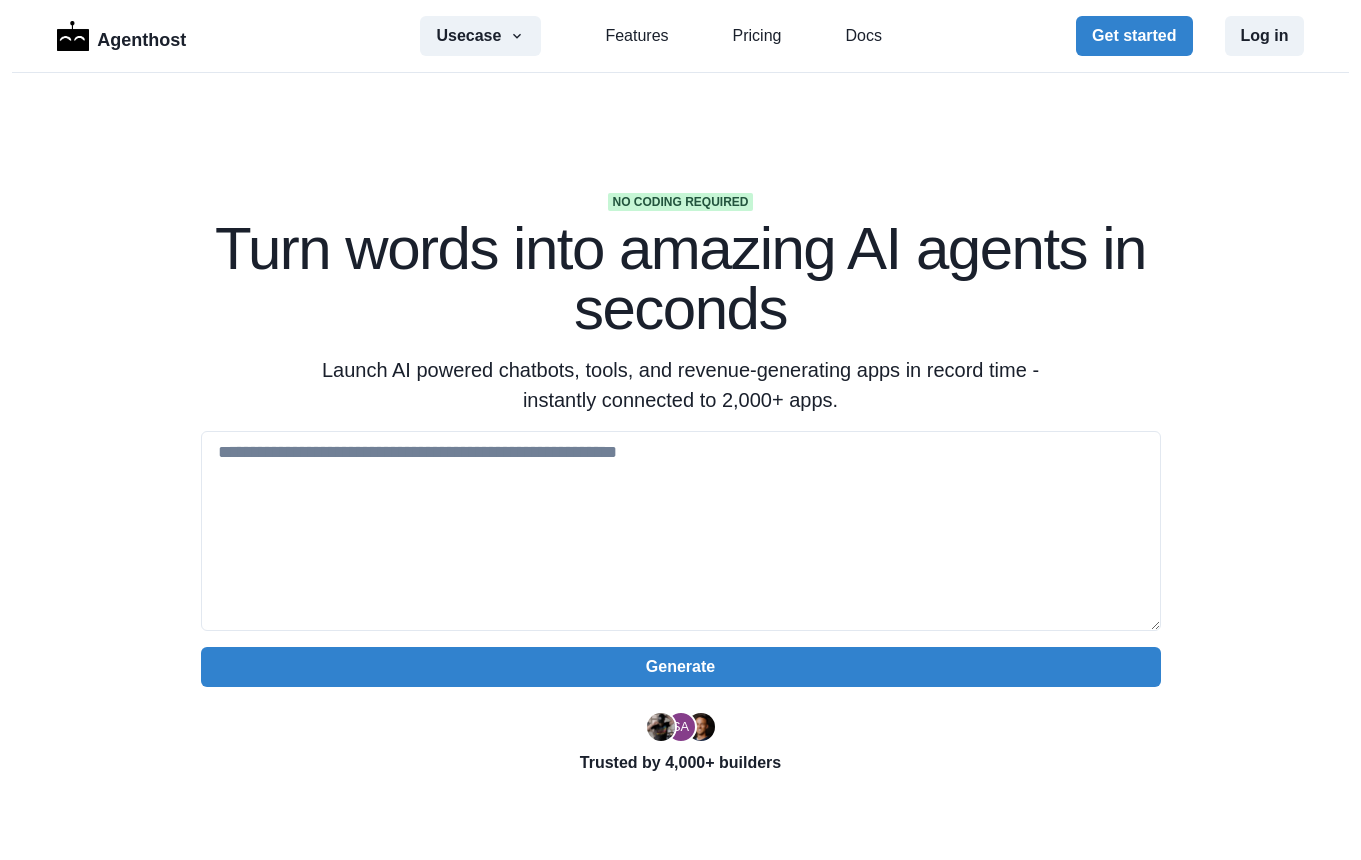 scroll, scrollTop: 0, scrollLeft: 0, axis: both 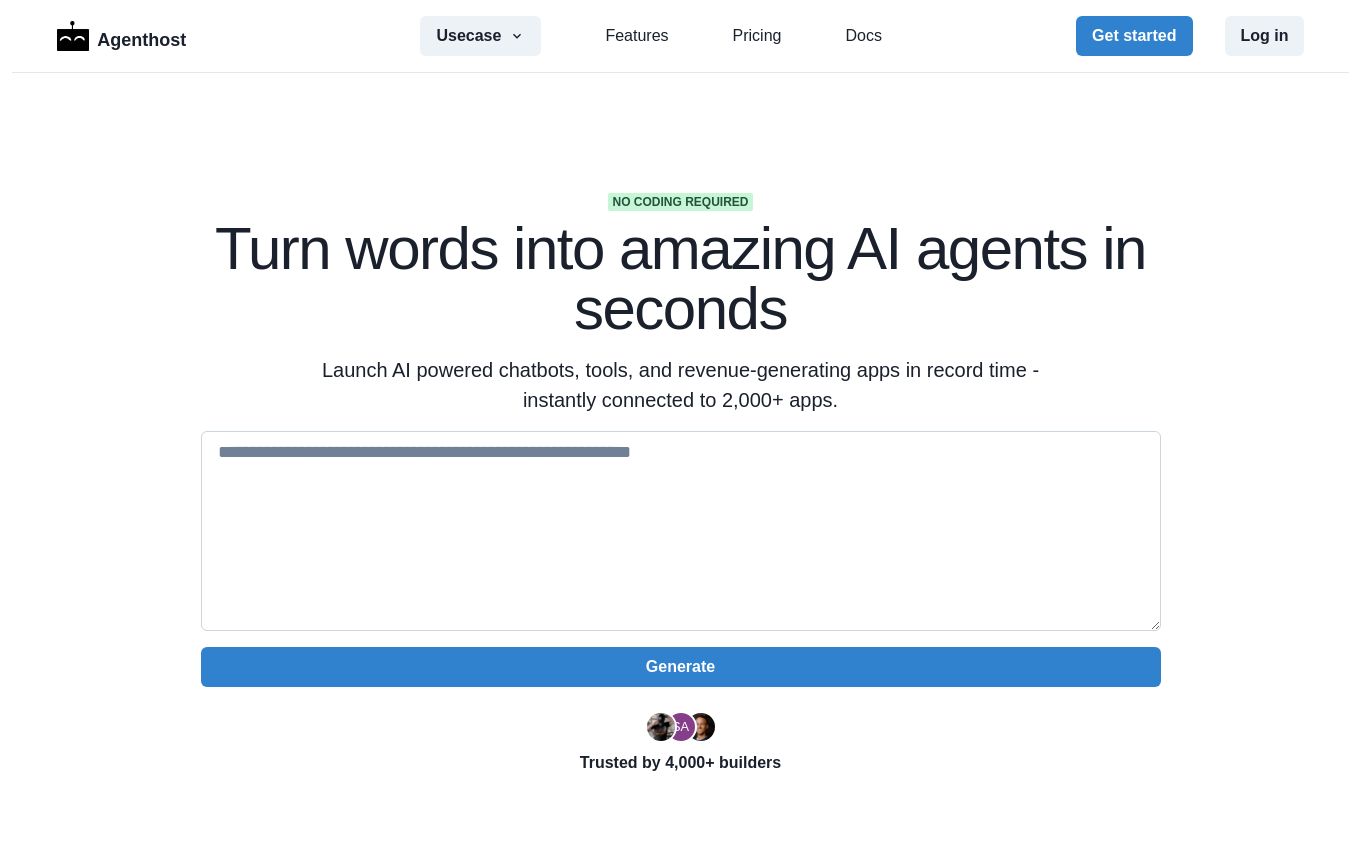 click at bounding box center [681, 531] 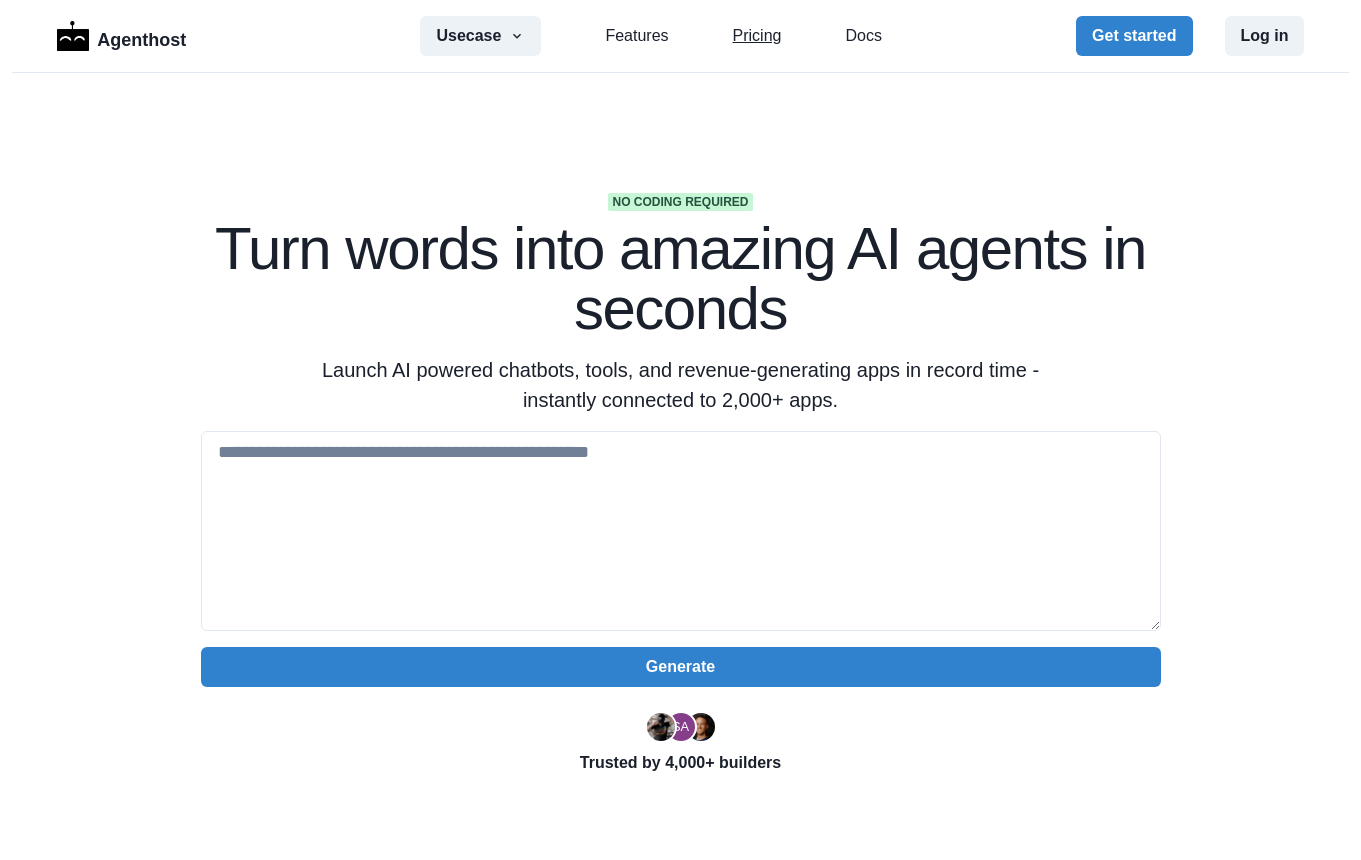 click on "Pricing" at bounding box center (757, 36) 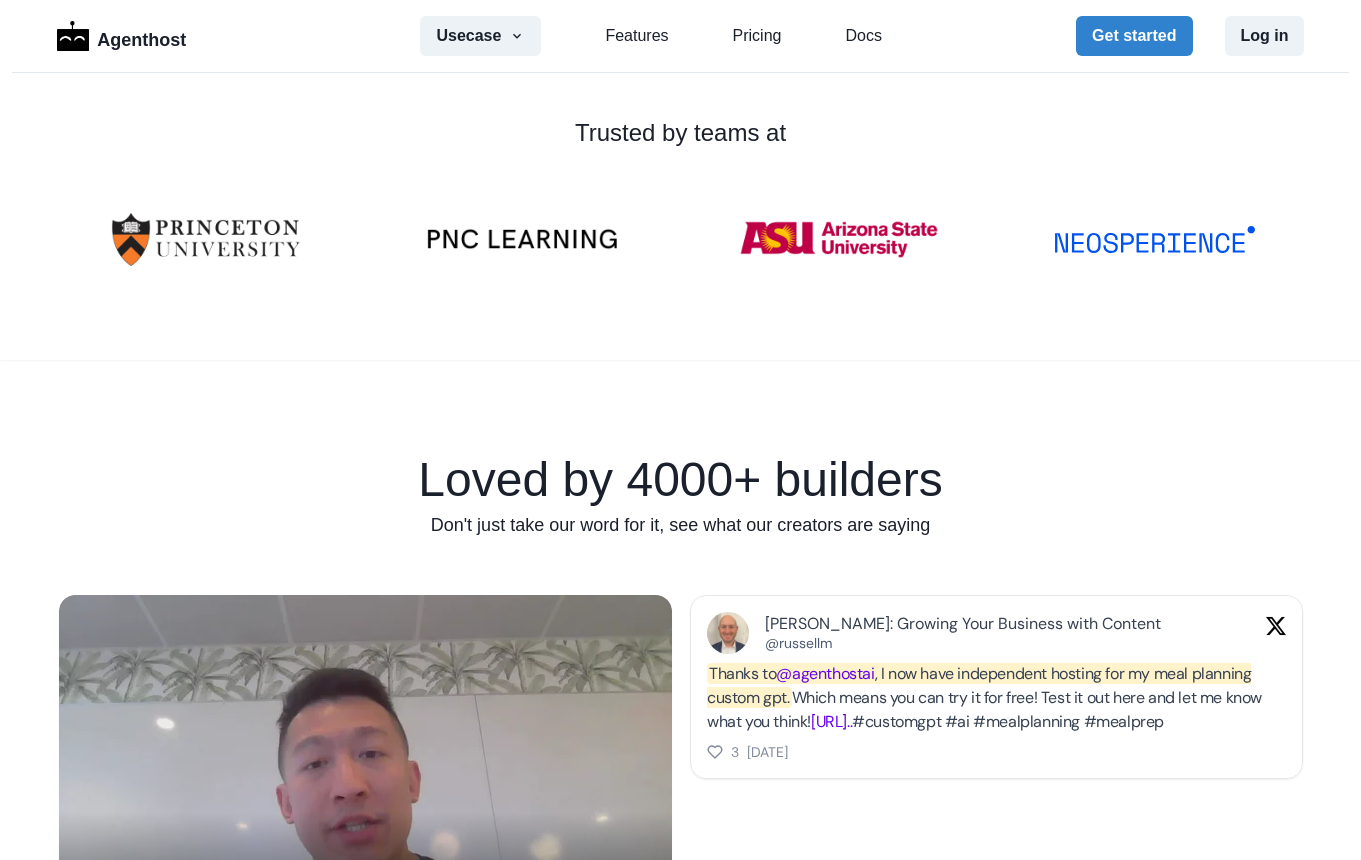scroll, scrollTop: 0, scrollLeft: 0, axis: both 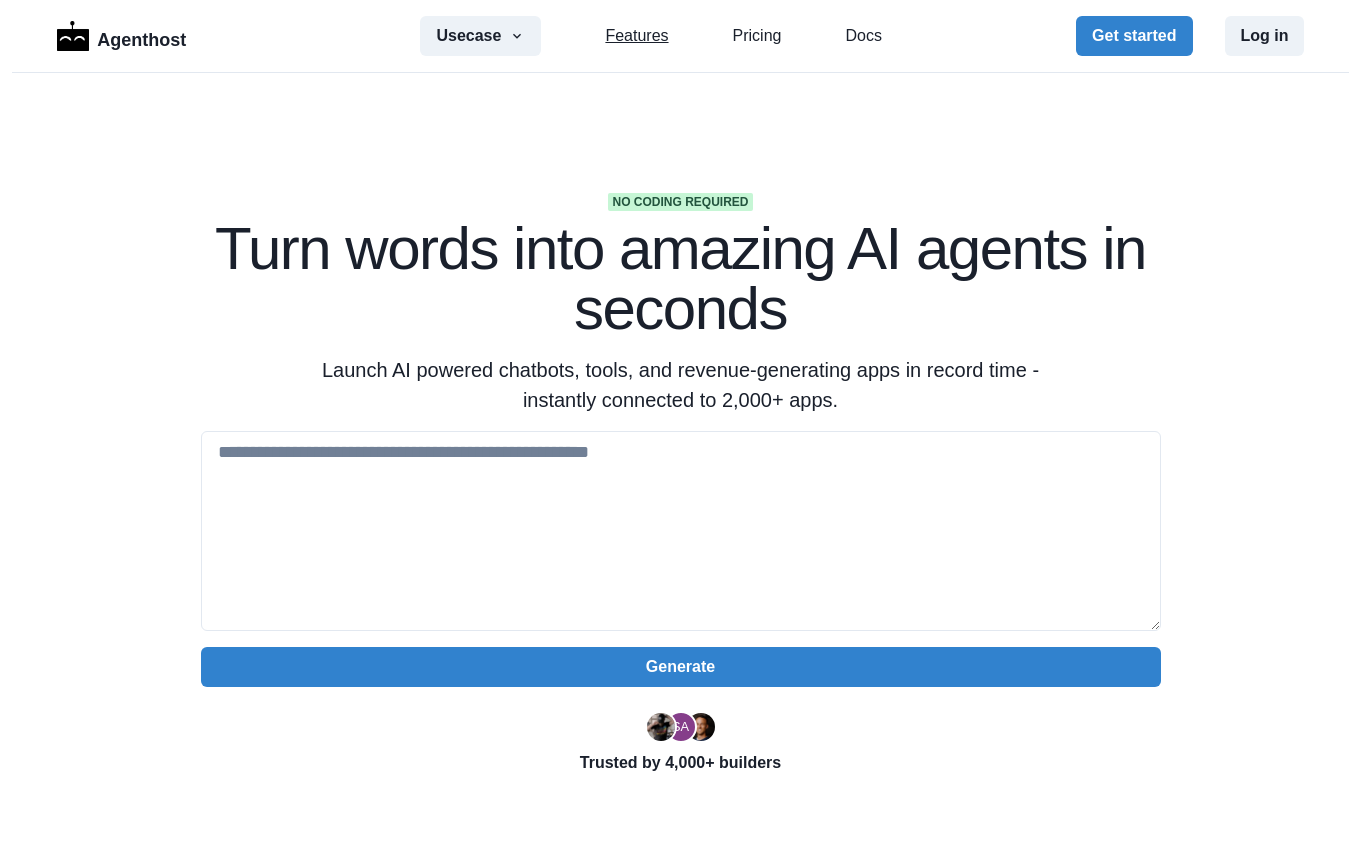 click on "Features" at bounding box center (636, 36) 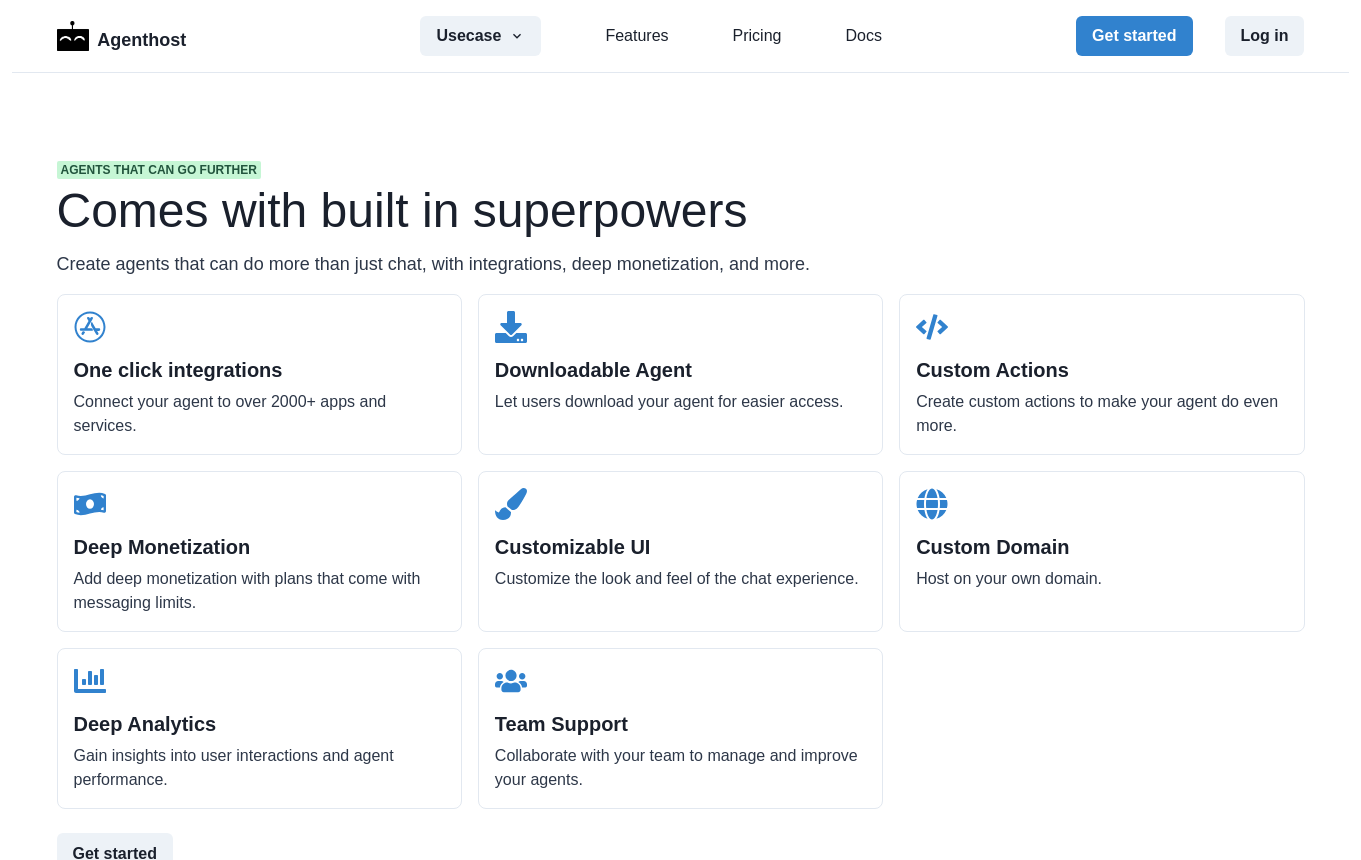 scroll, scrollTop: 0, scrollLeft: 0, axis: both 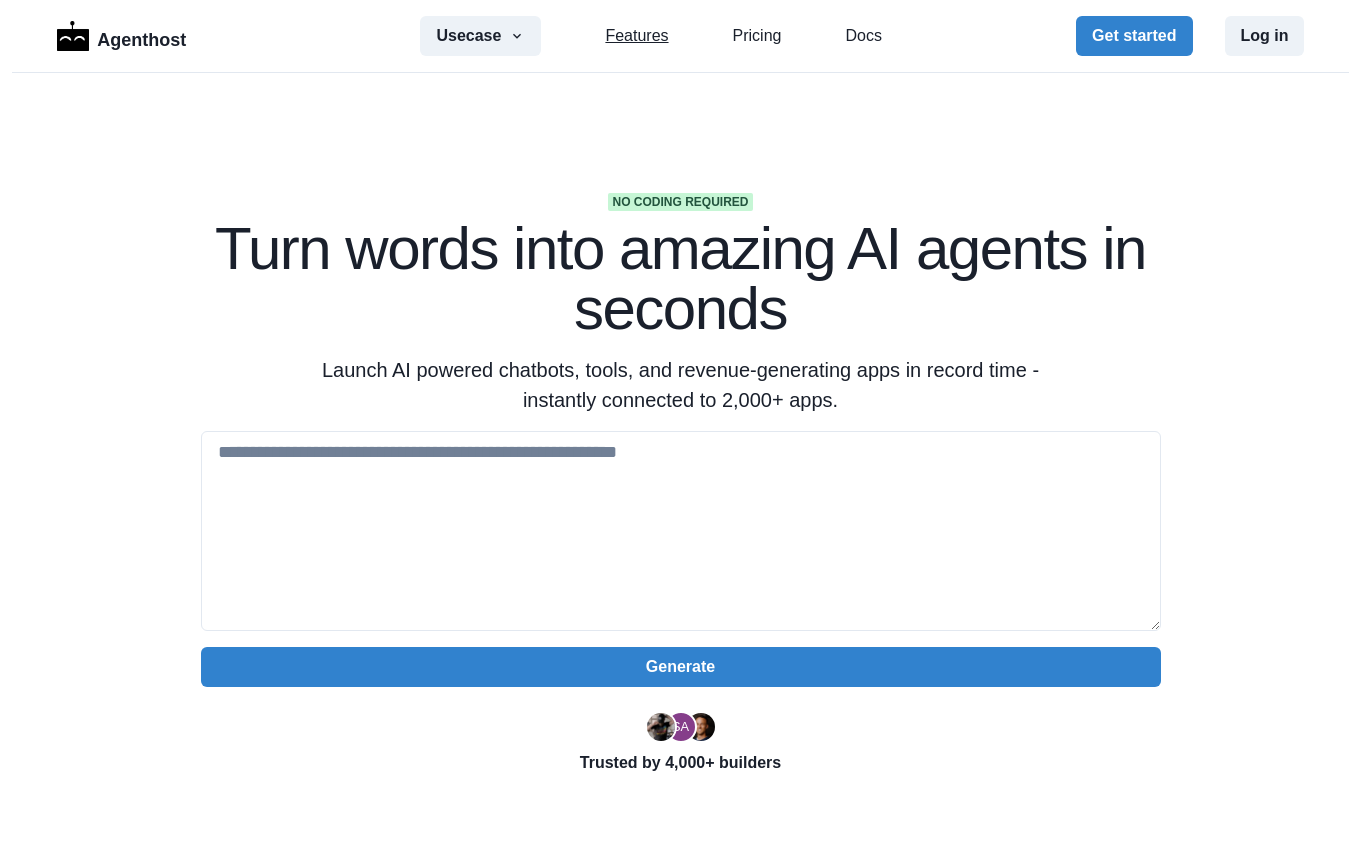 click on "Features" at bounding box center [636, 36] 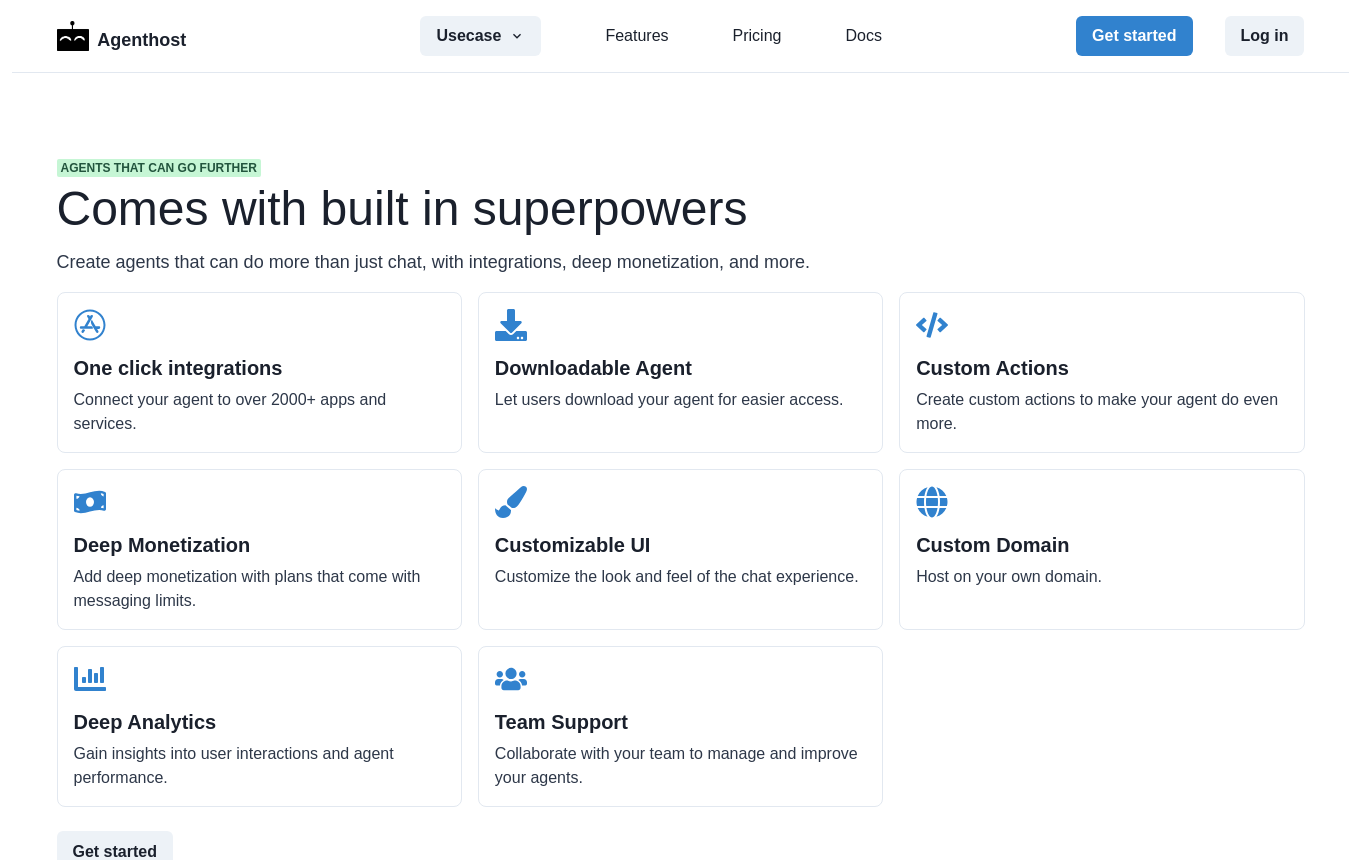 scroll, scrollTop: 1951, scrollLeft: 0, axis: vertical 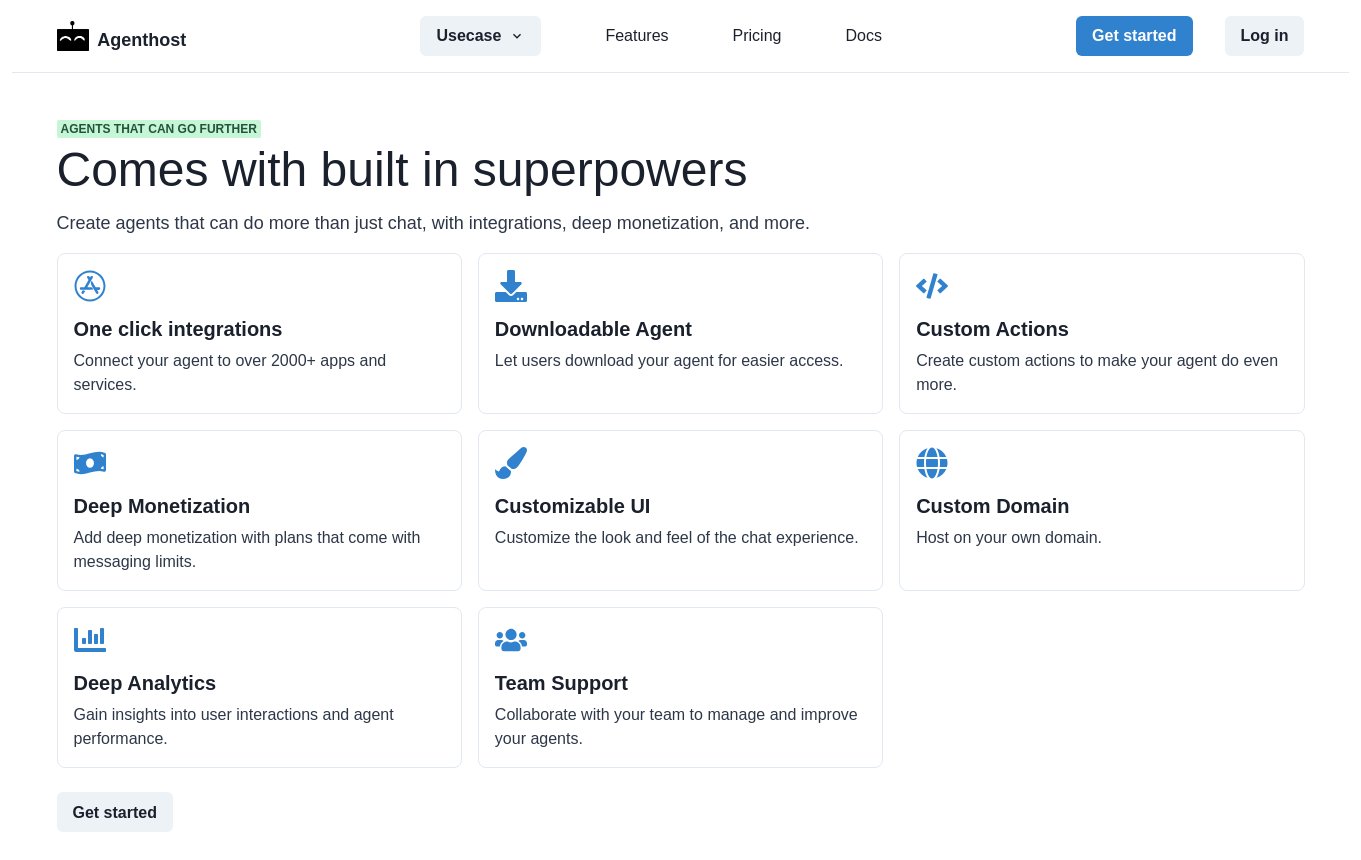 click on "Customizable UI" at bounding box center [680, 506] 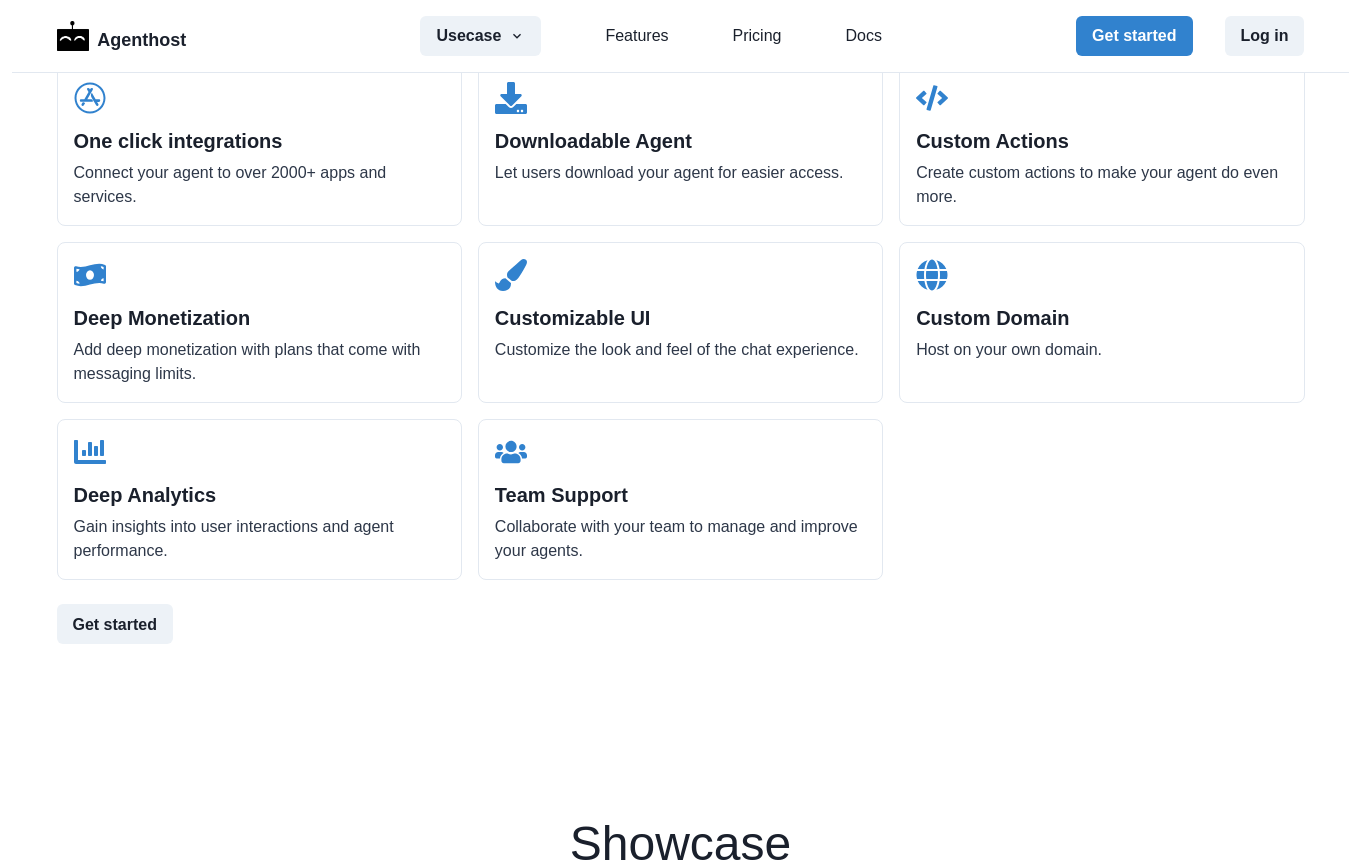 click on "Usecase AI SaaS Customer Support SMS Chatbot Sales Marketing Education Features Pricing Docs" at bounding box center (650, 36) 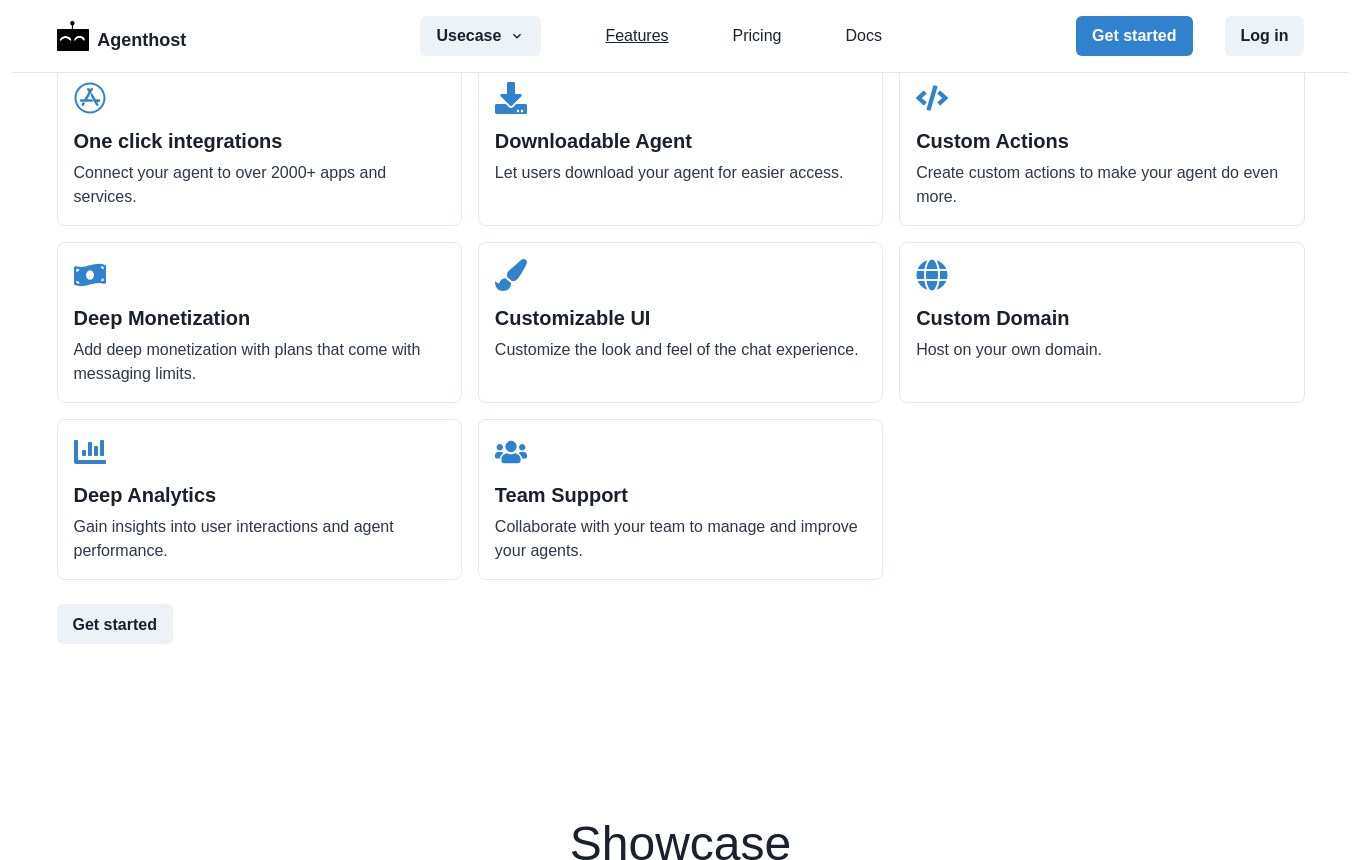 click on "Features" at bounding box center (636, 36) 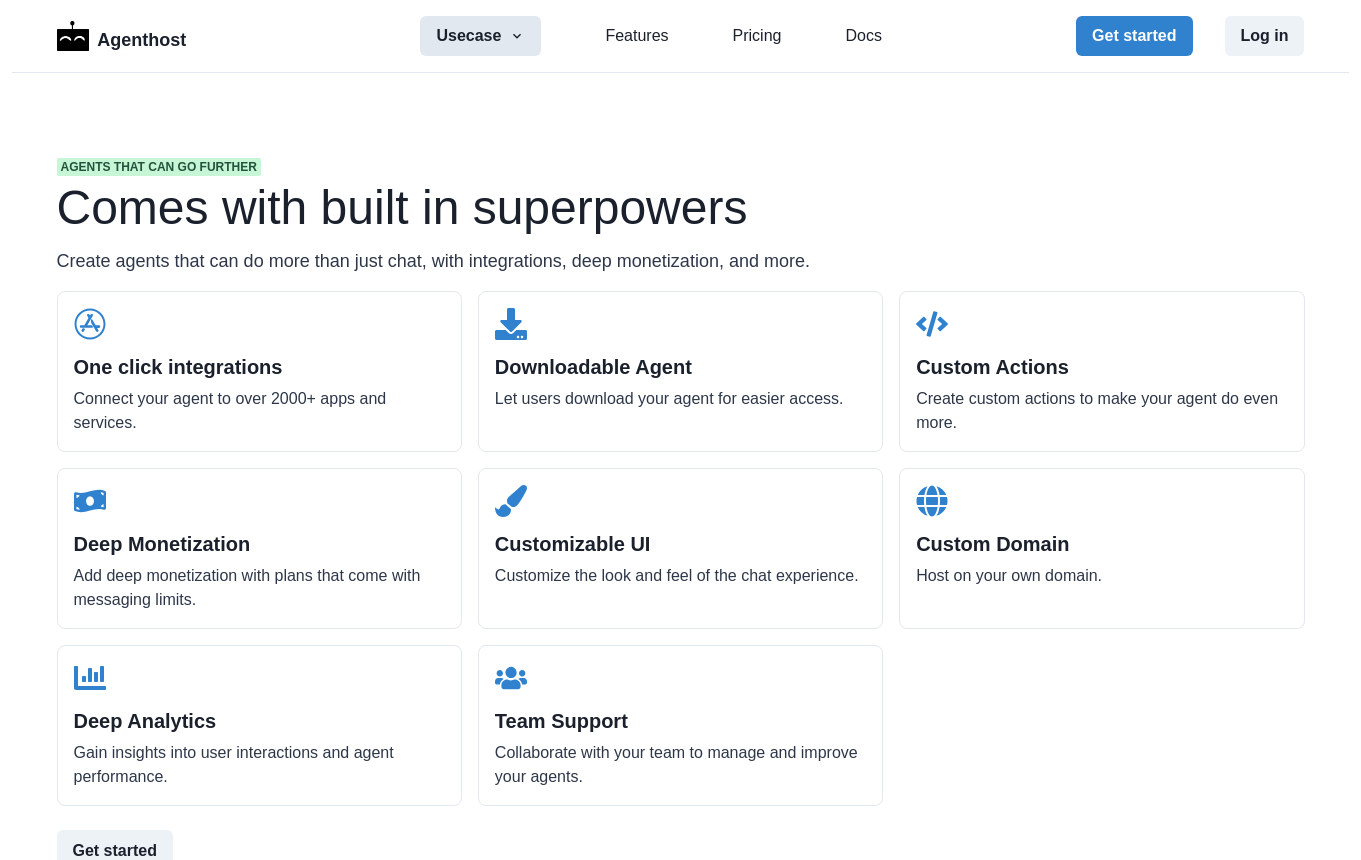 scroll, scrollTop: 1912, scrollLeft: 0, axis: vertical 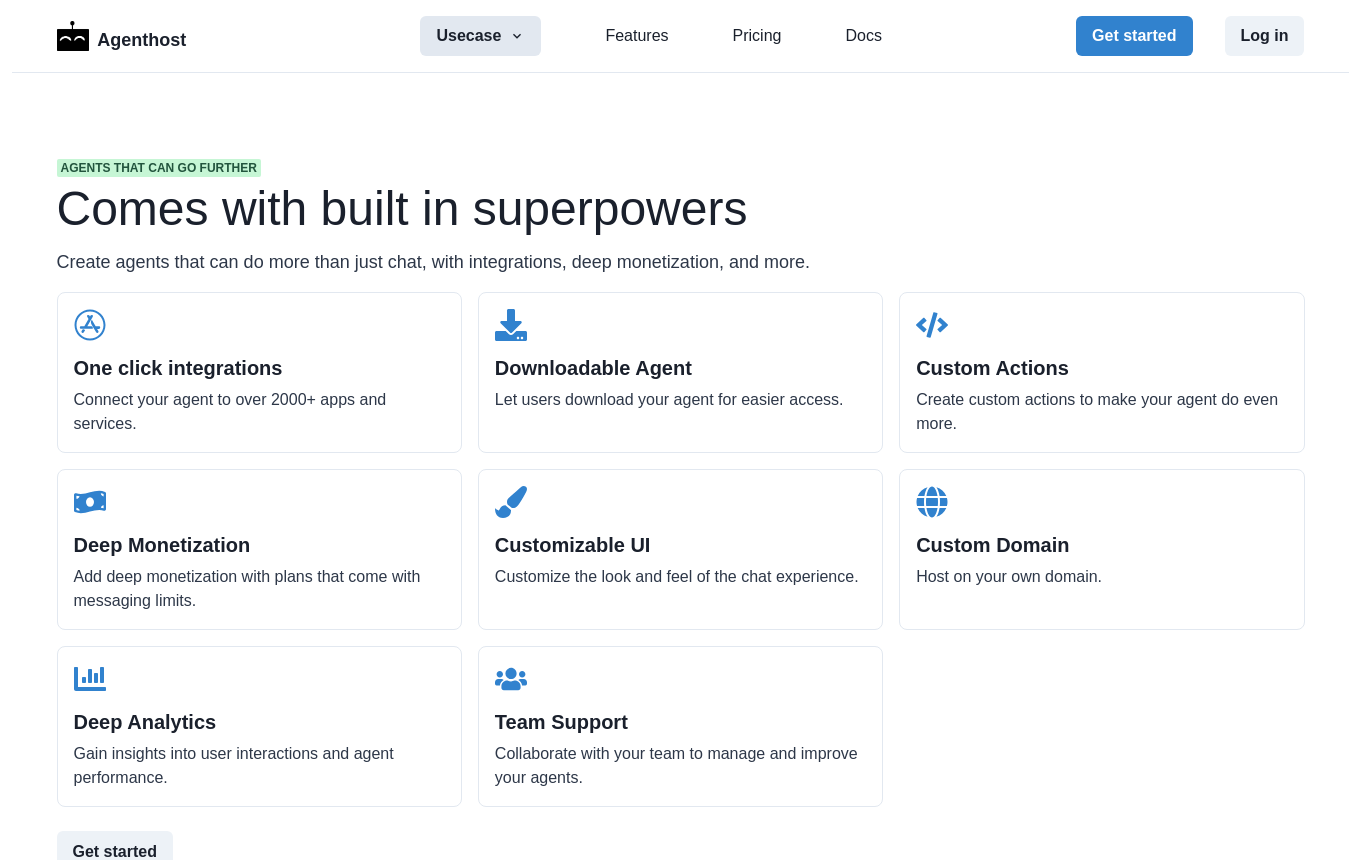 click on "Usecase" at bounding box center [480, 36] 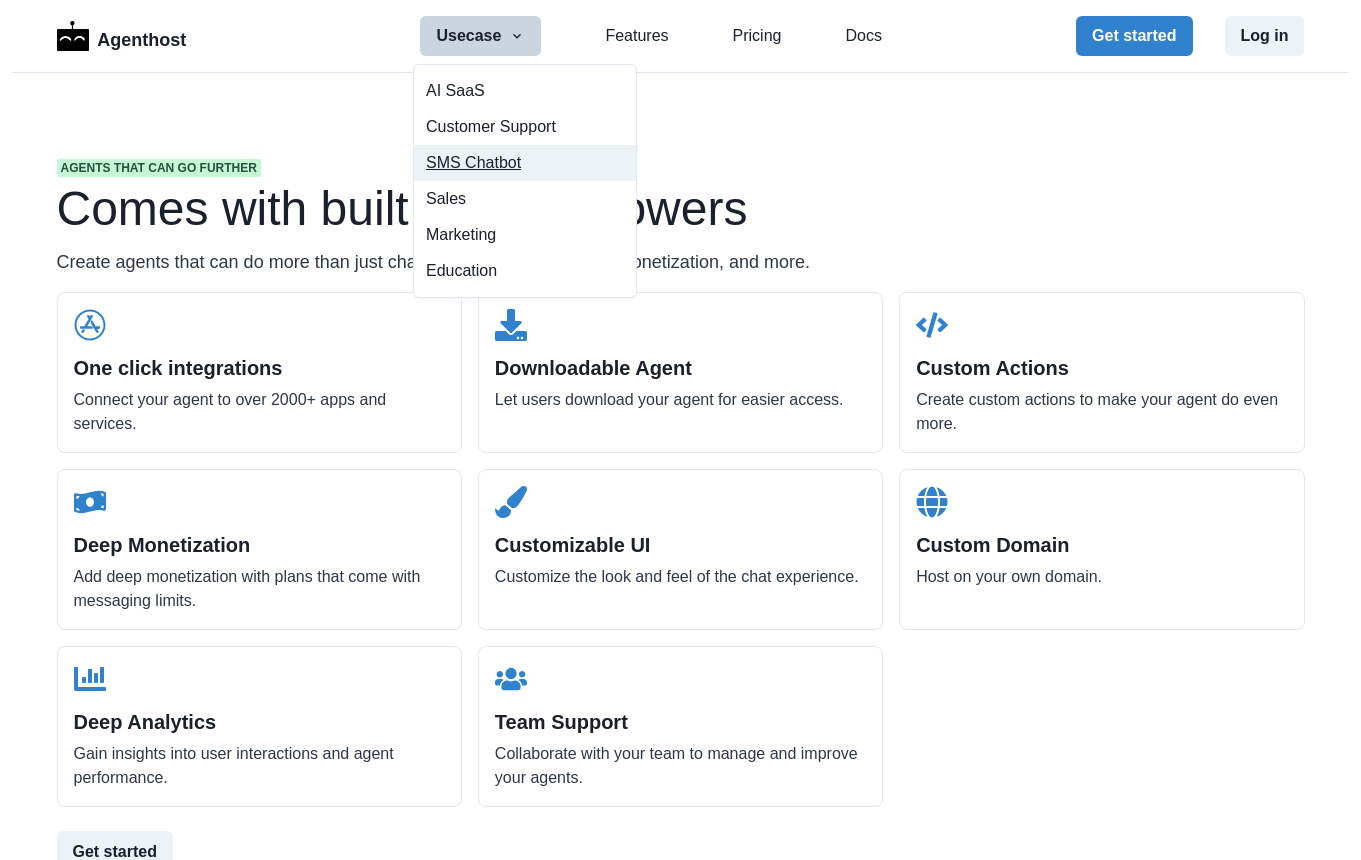 click on "SMS Chatbot" at bounding box center [525, 163] 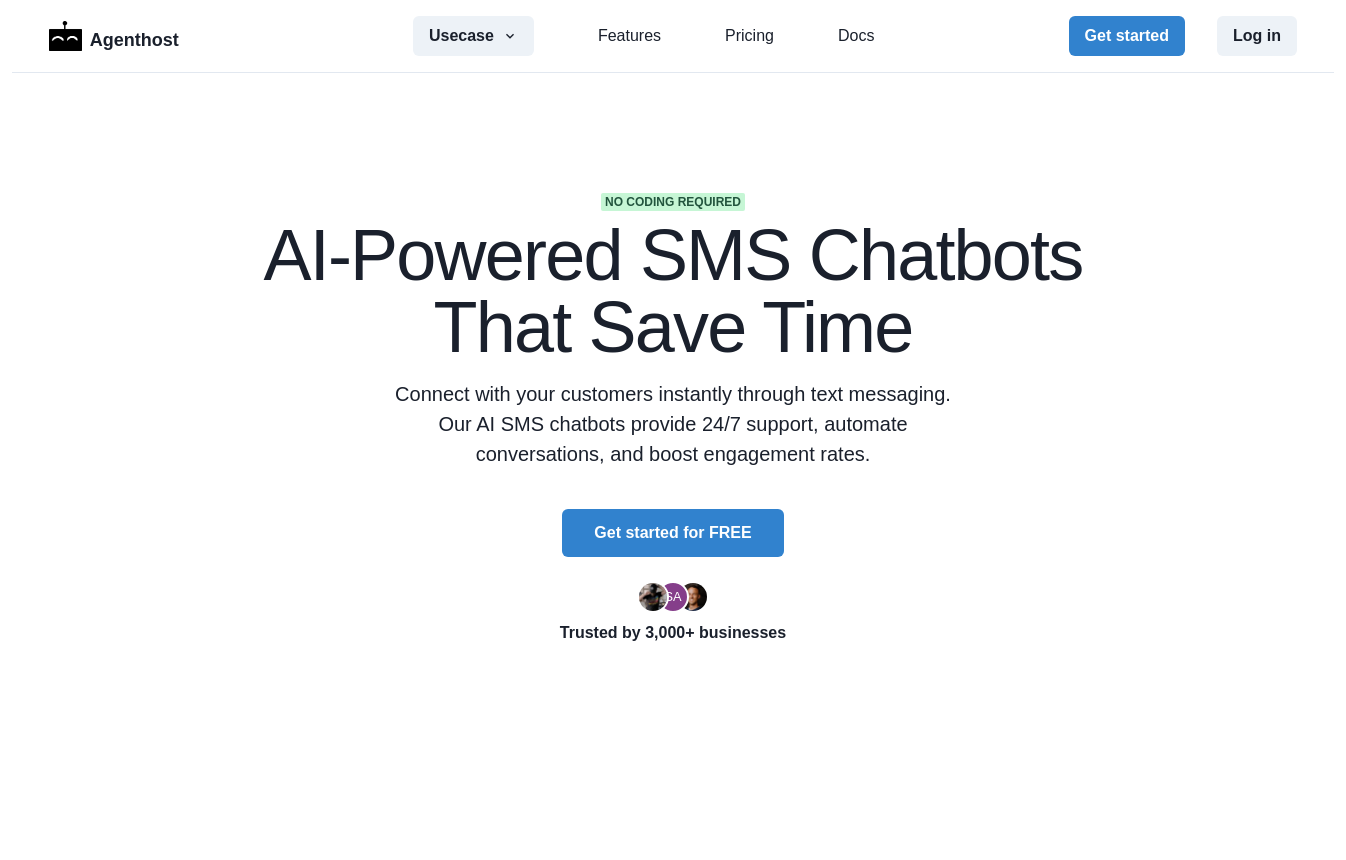 scroll, scrollTop: 336, scrollLeft: 0, axis: vertical 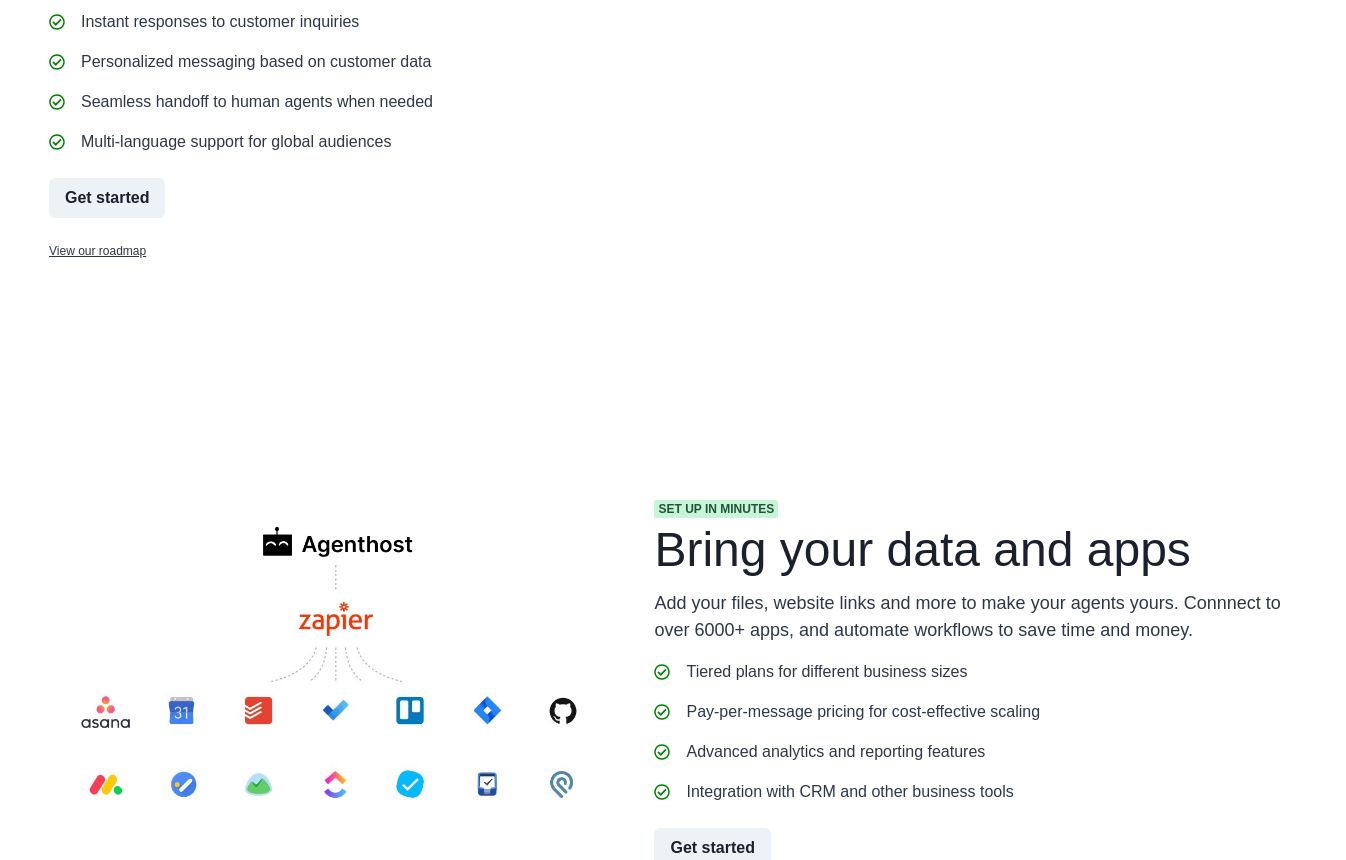 drag, startPoint x: 100, startPoint y: 406, endPoint x: 373, endPoint y: 439, distance: 274.98727 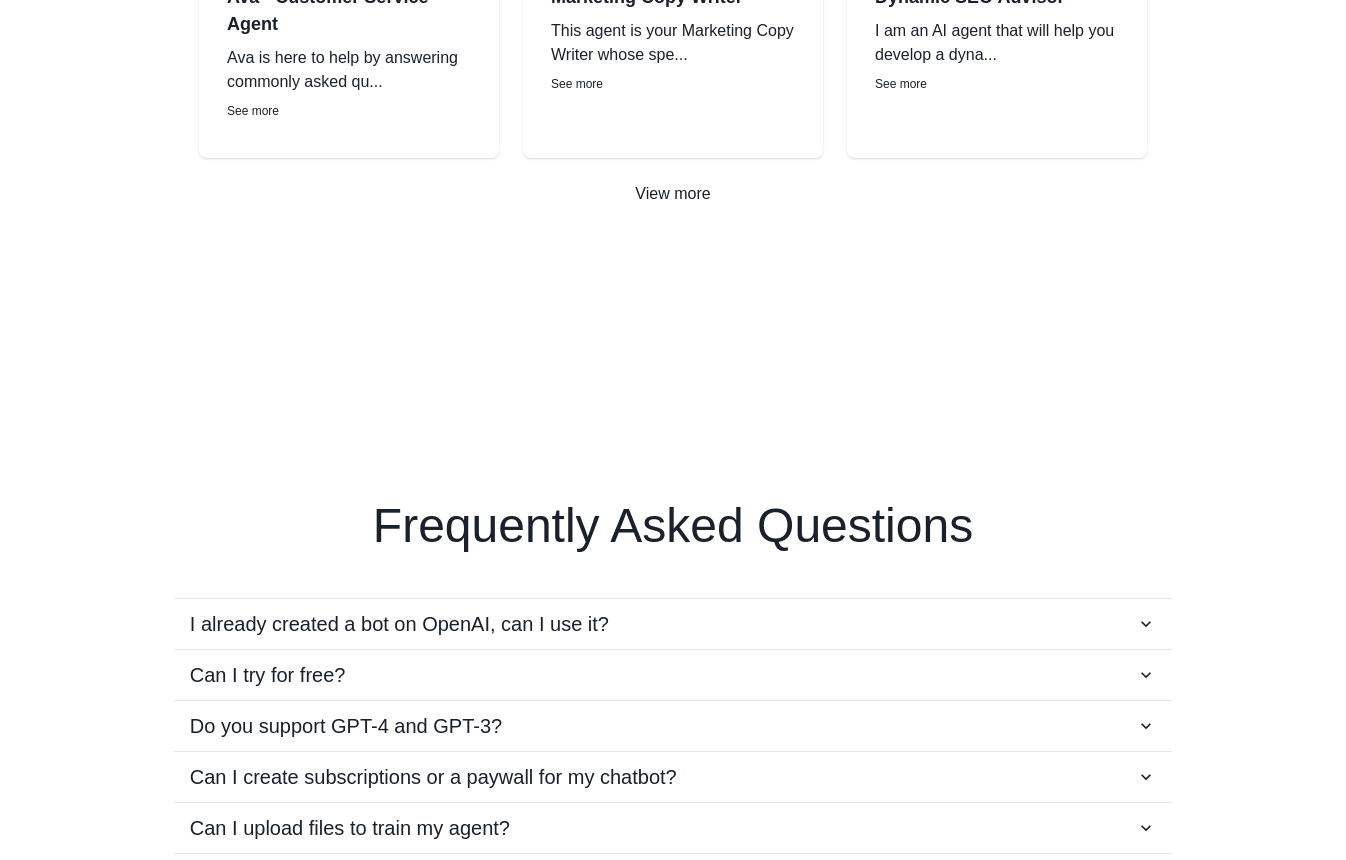 scroll, scrollTop: 3943, scrollLeft: 0, axis: vertical 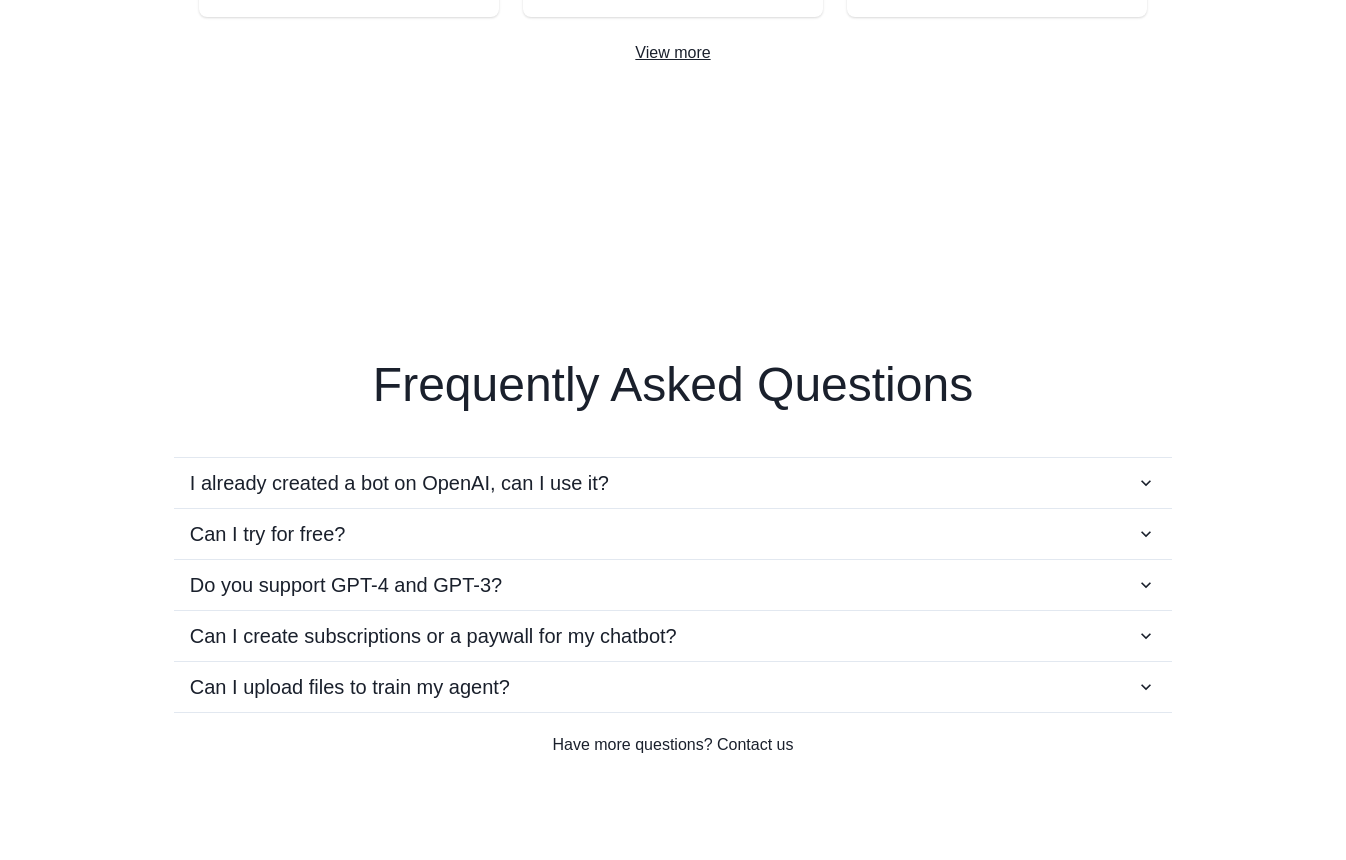 click on "View more" at bounding box center [673, 53] 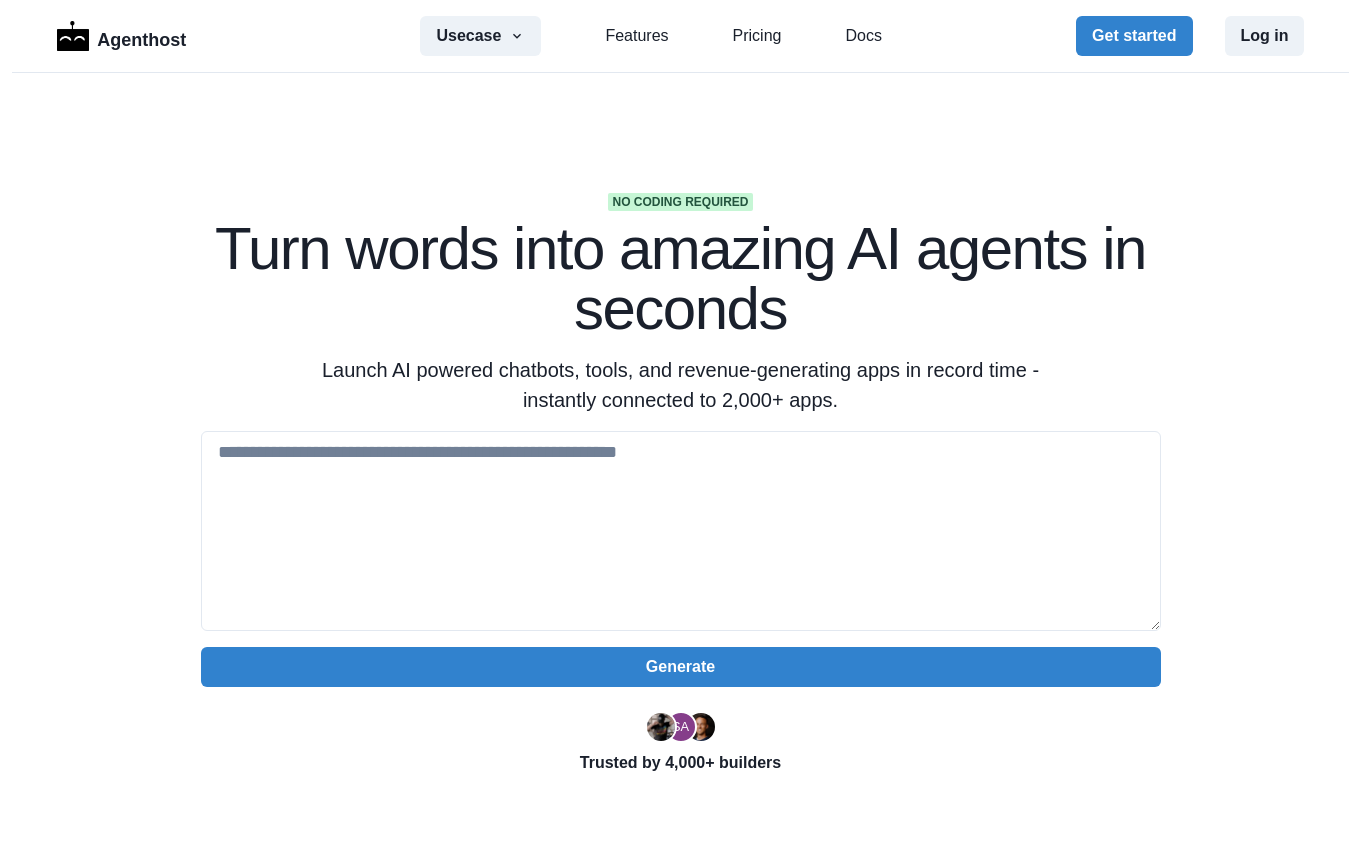 scroll, scrollTop: 0, scrollLeft: 0, axis: both 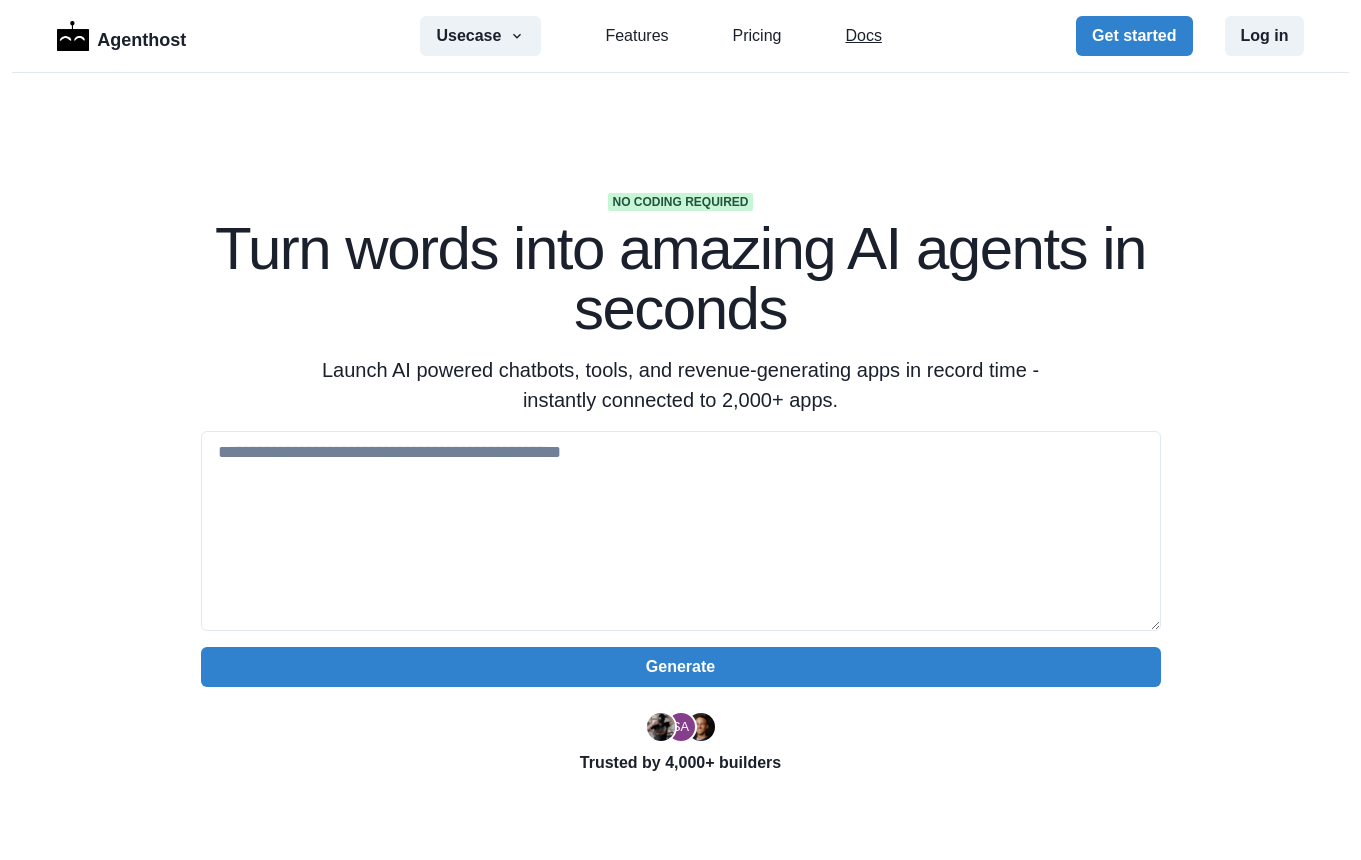 click on "Docs" at bounding box center (863, 36) 